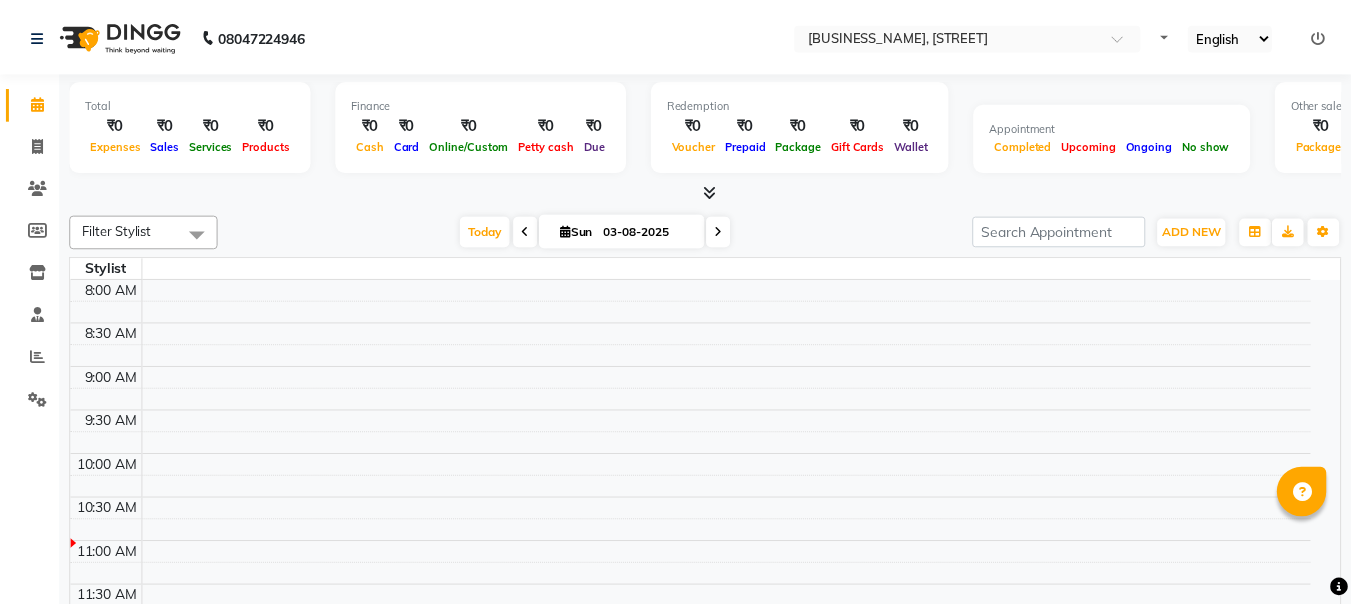 scroll, scrollTop: 0, scrollLeft: 0, axis: both 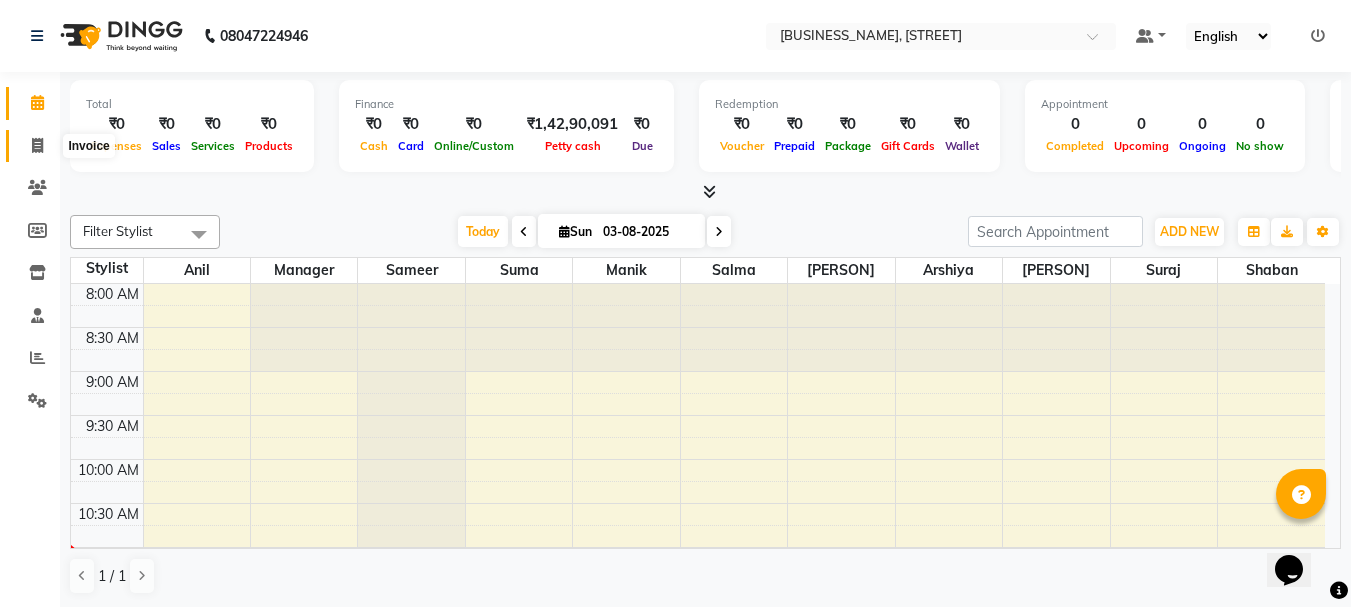 click 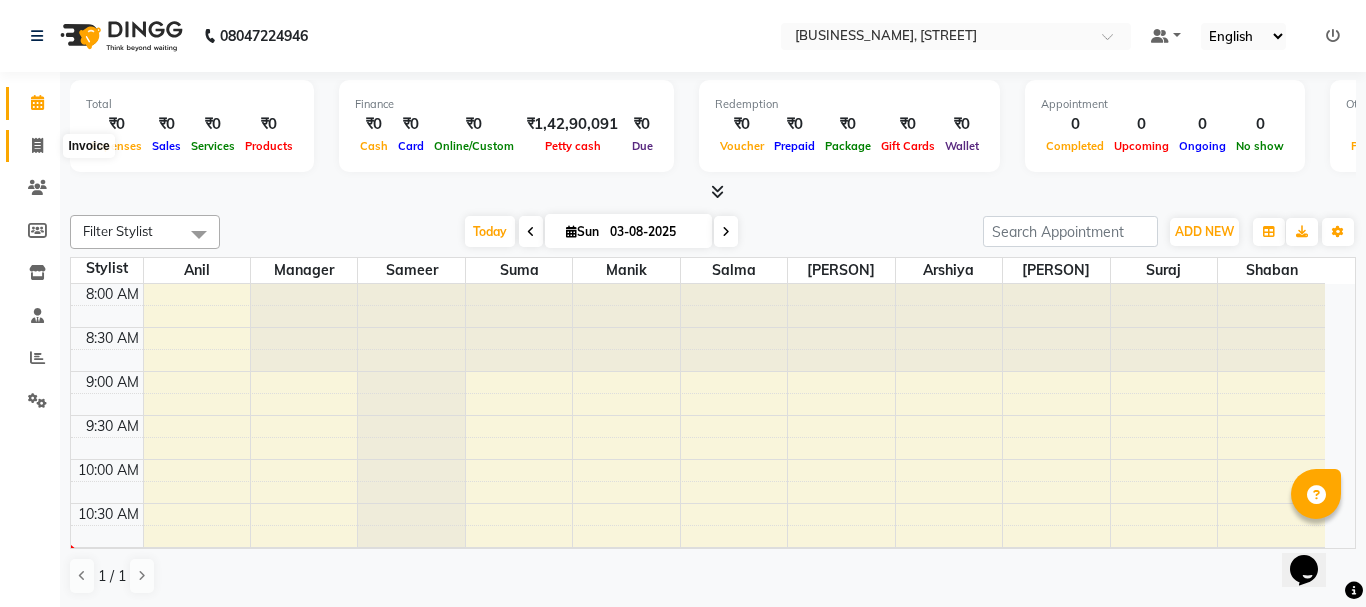select on "3810" 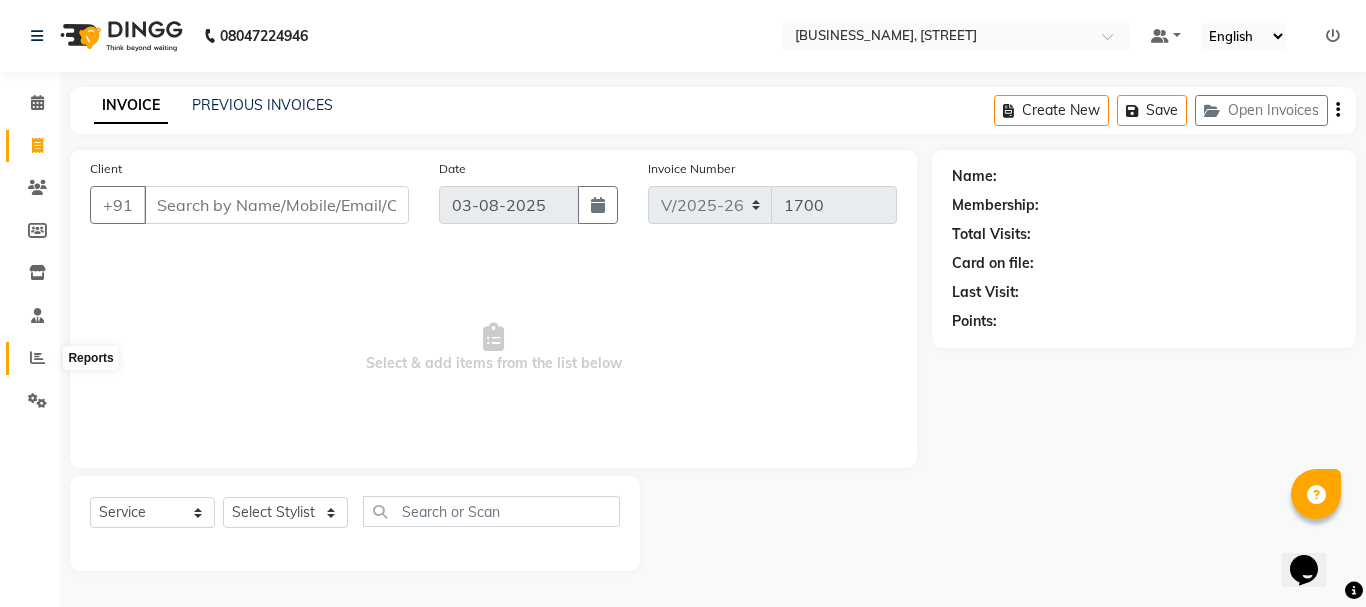 click 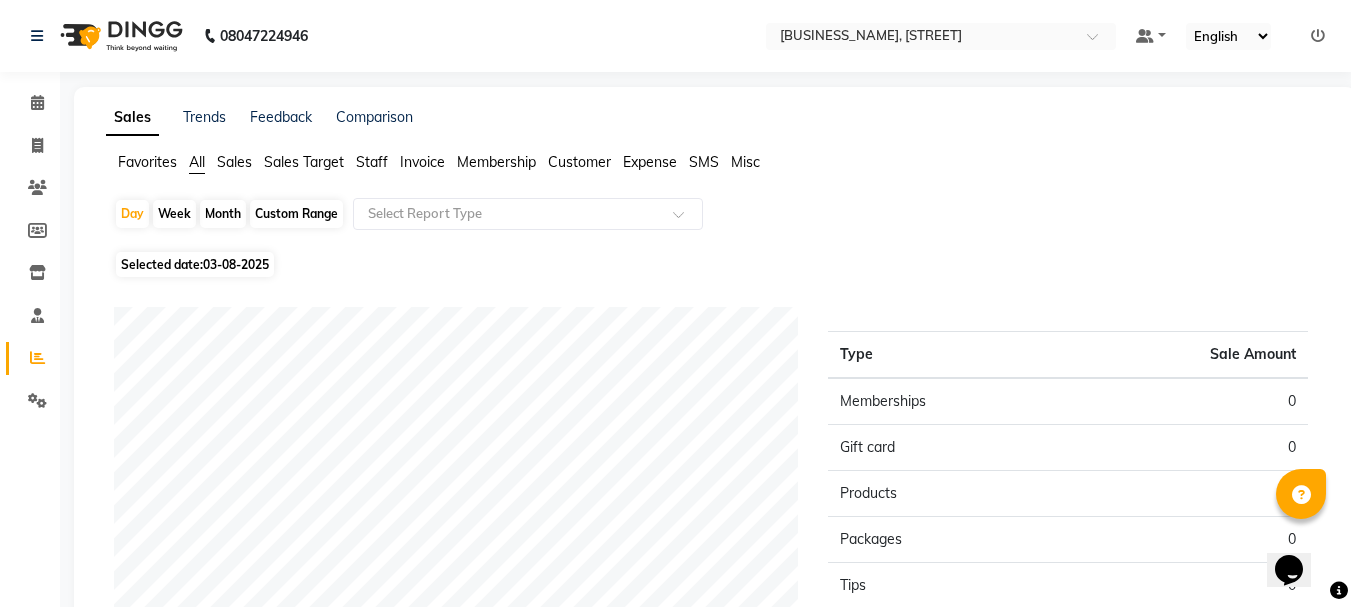 click on "Staff" 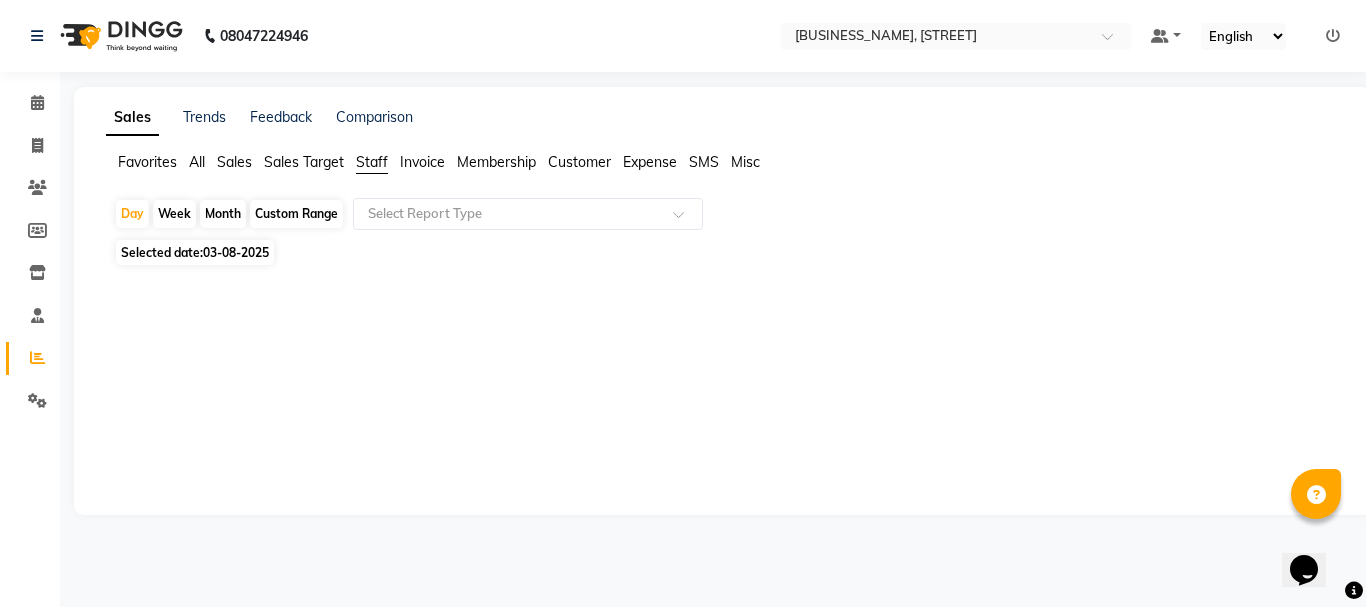click on "Month" 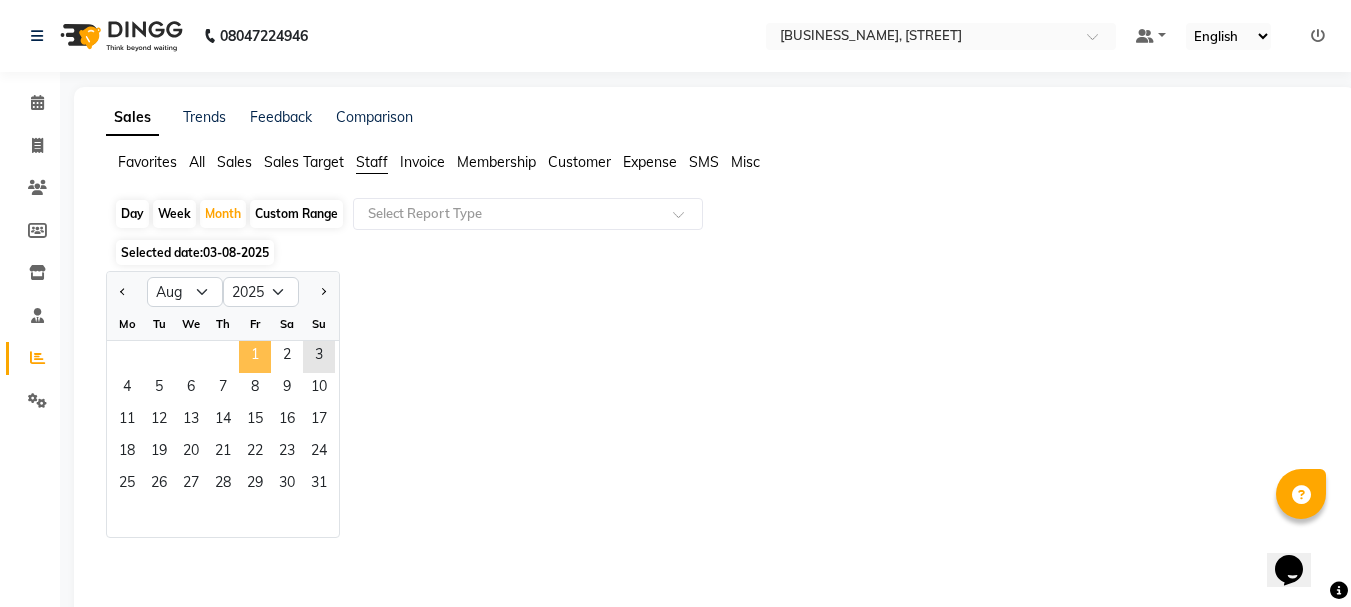 click on "1" 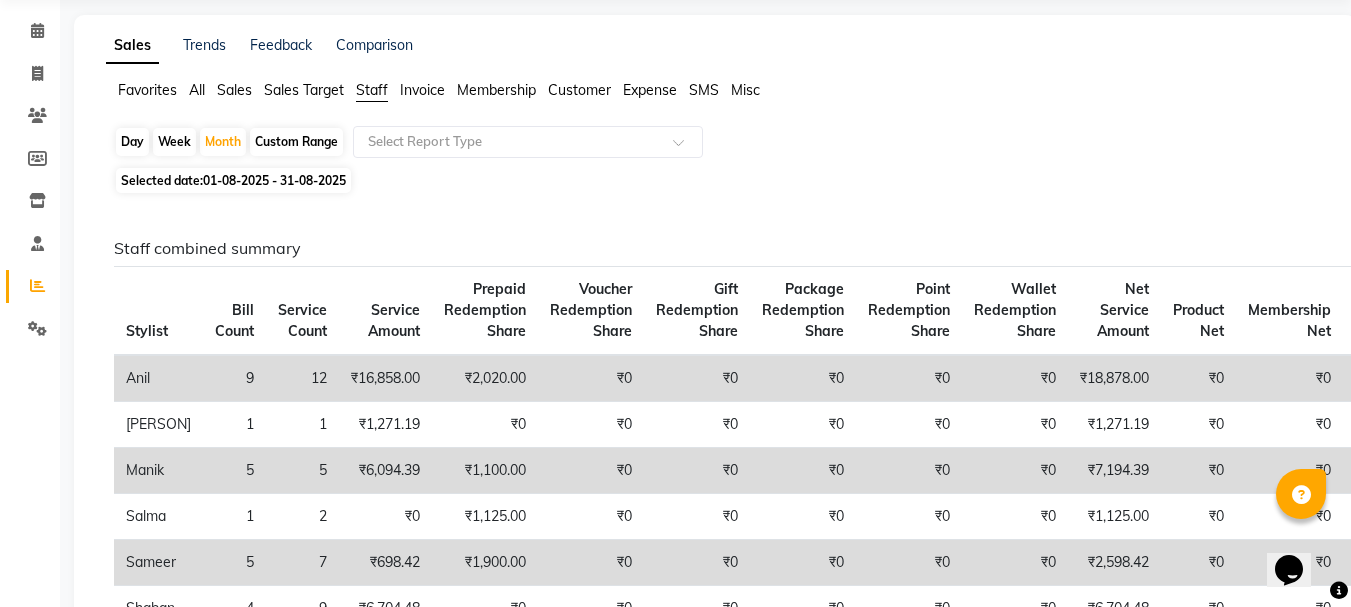 scroll, scrollTop: 0, scrollLeft: 0, axis: both 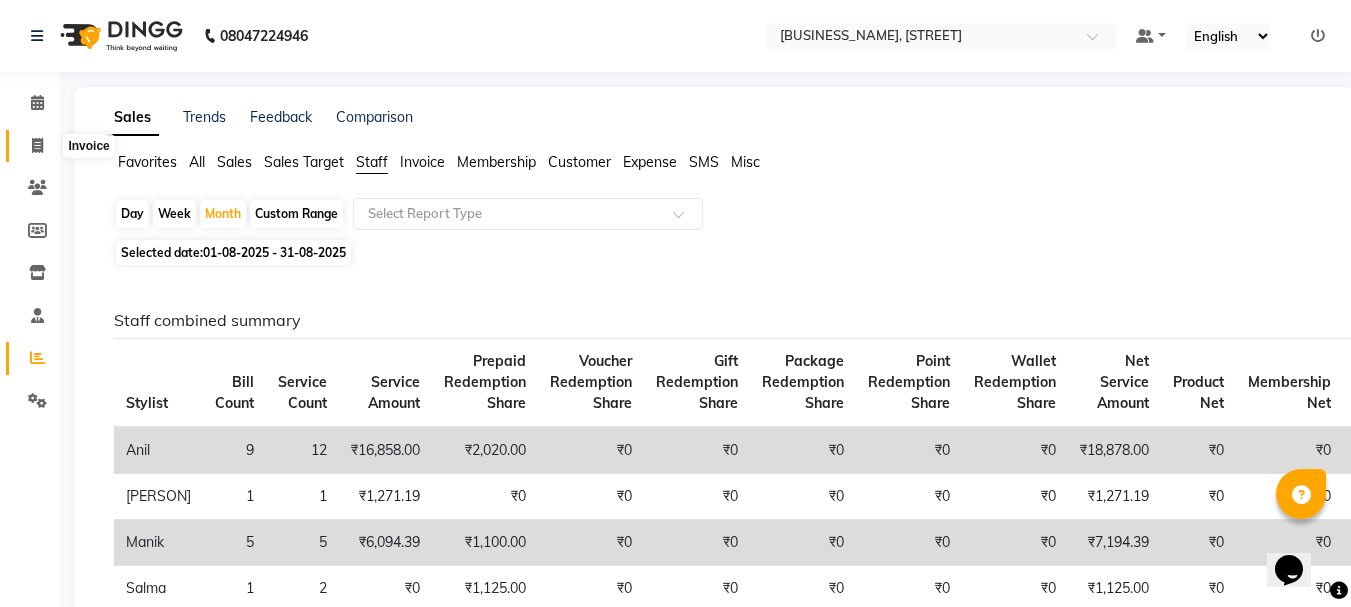 click 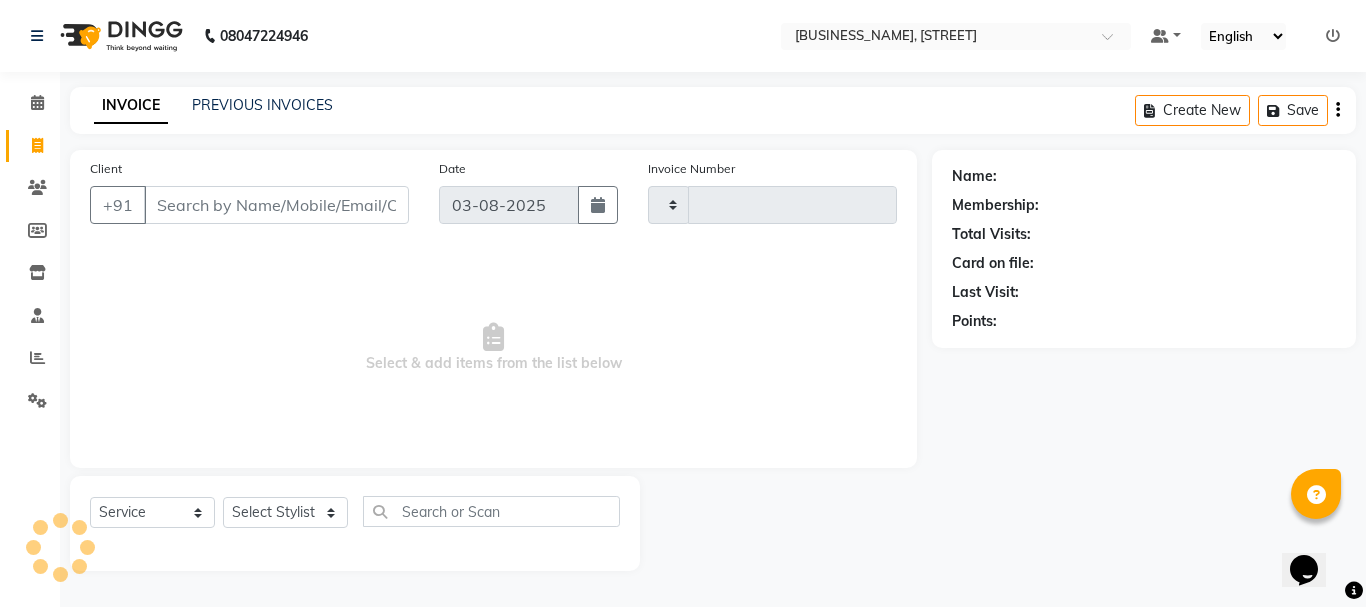 type on "1700" 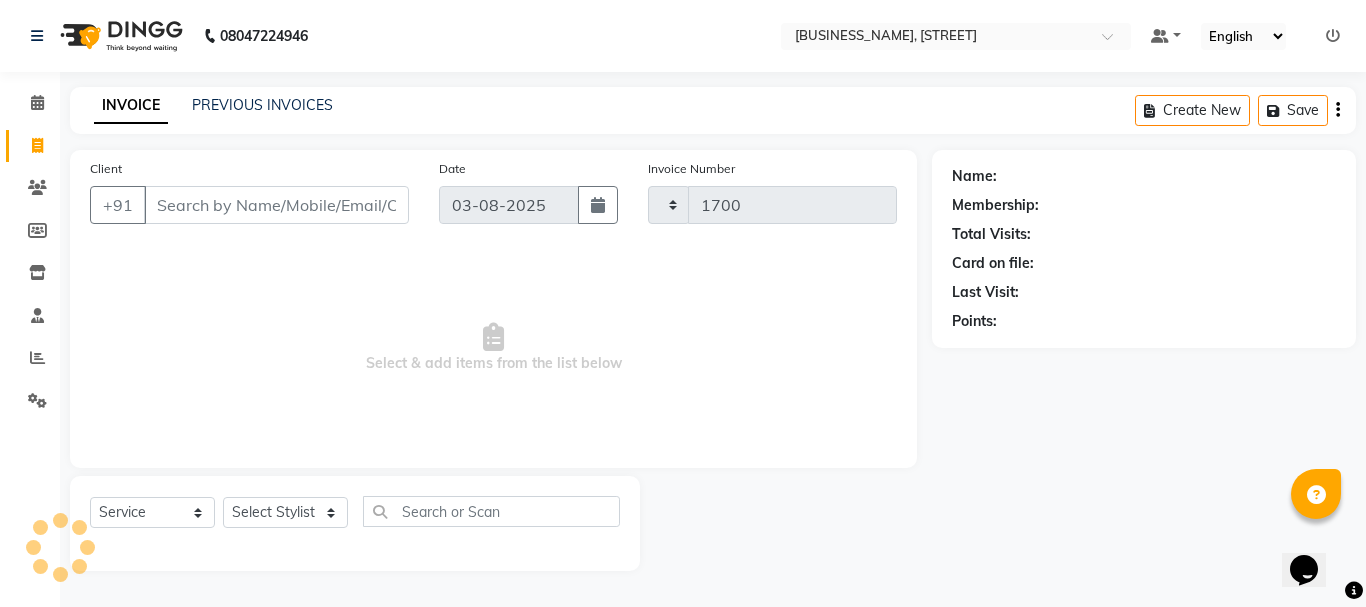 select on "3810" 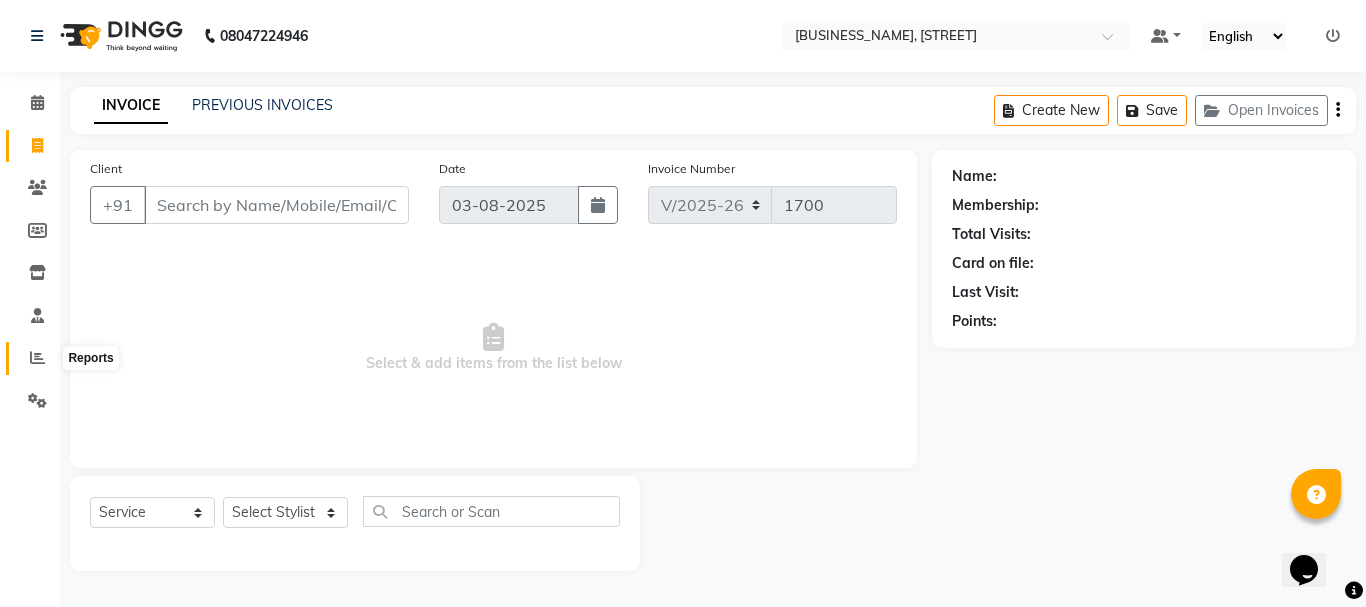 click 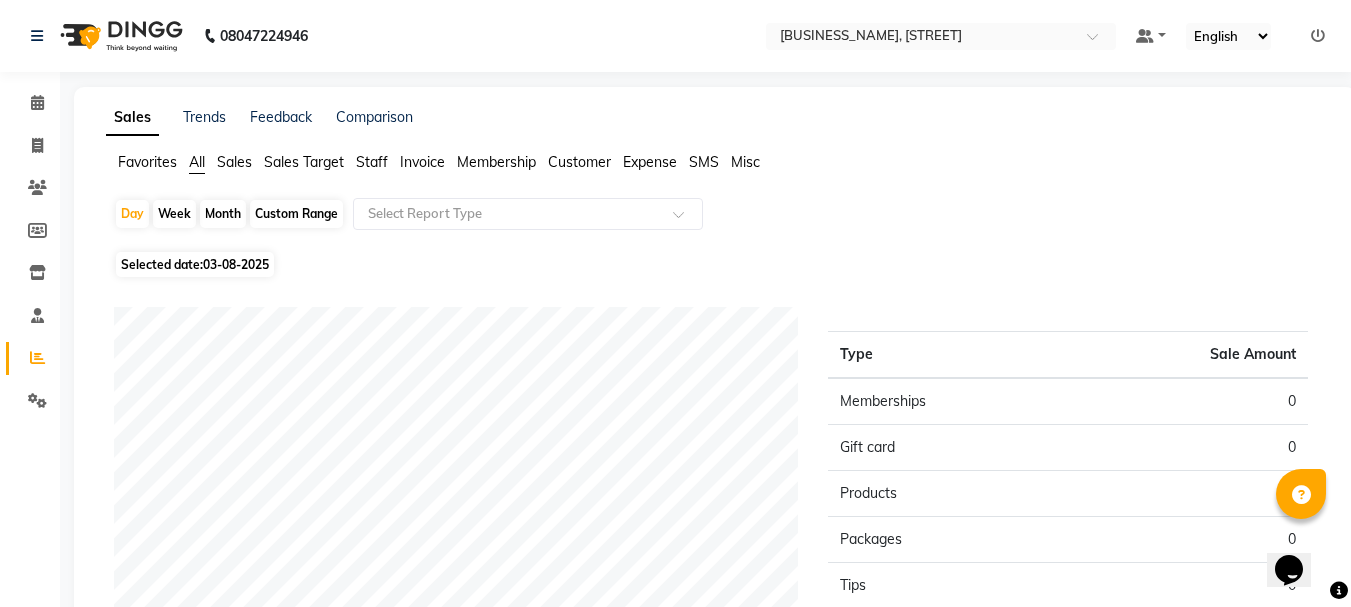 click on "Staff" 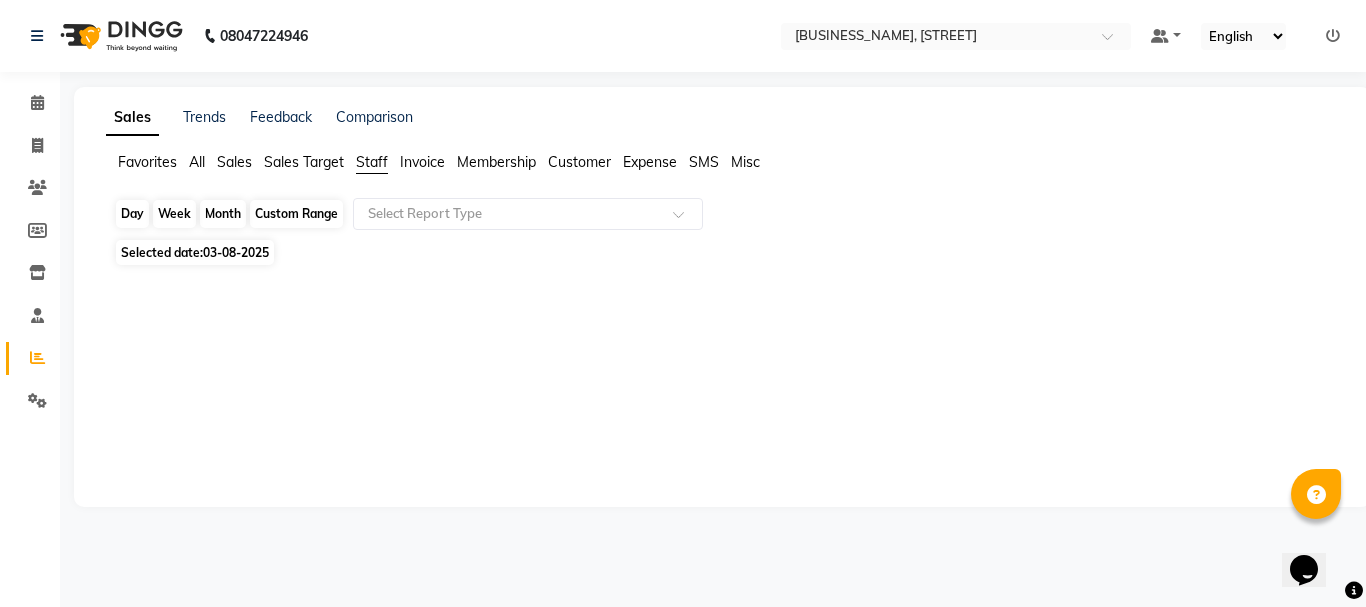 click on "Day" 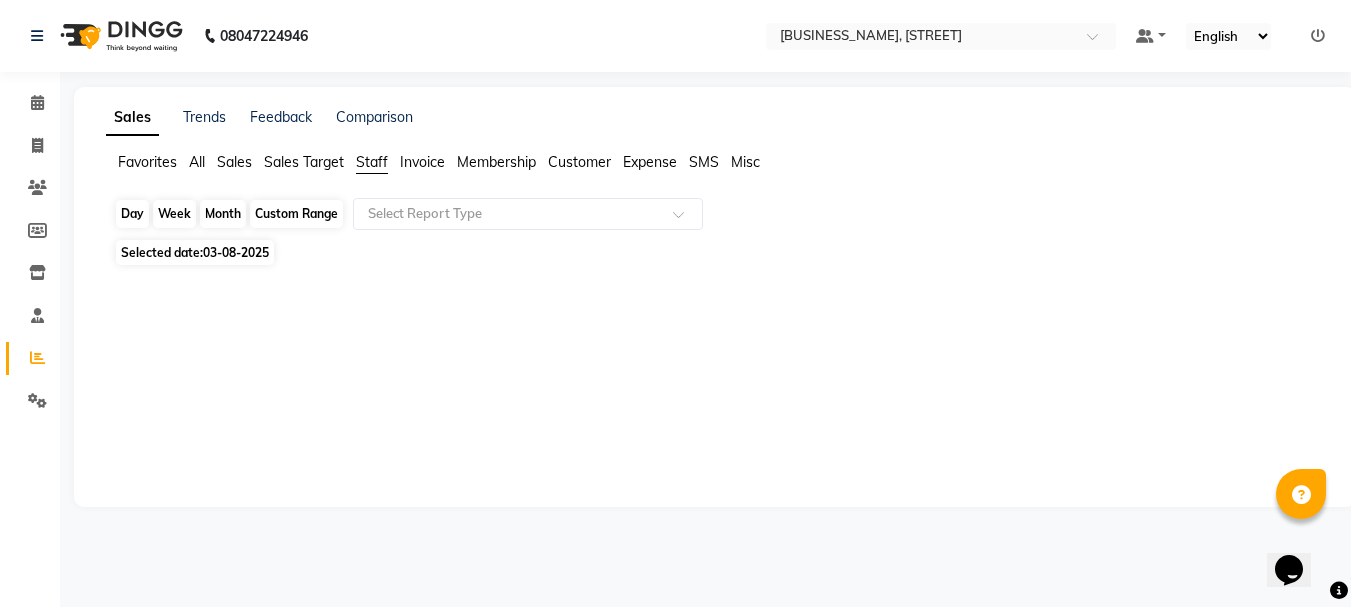 select on "8" 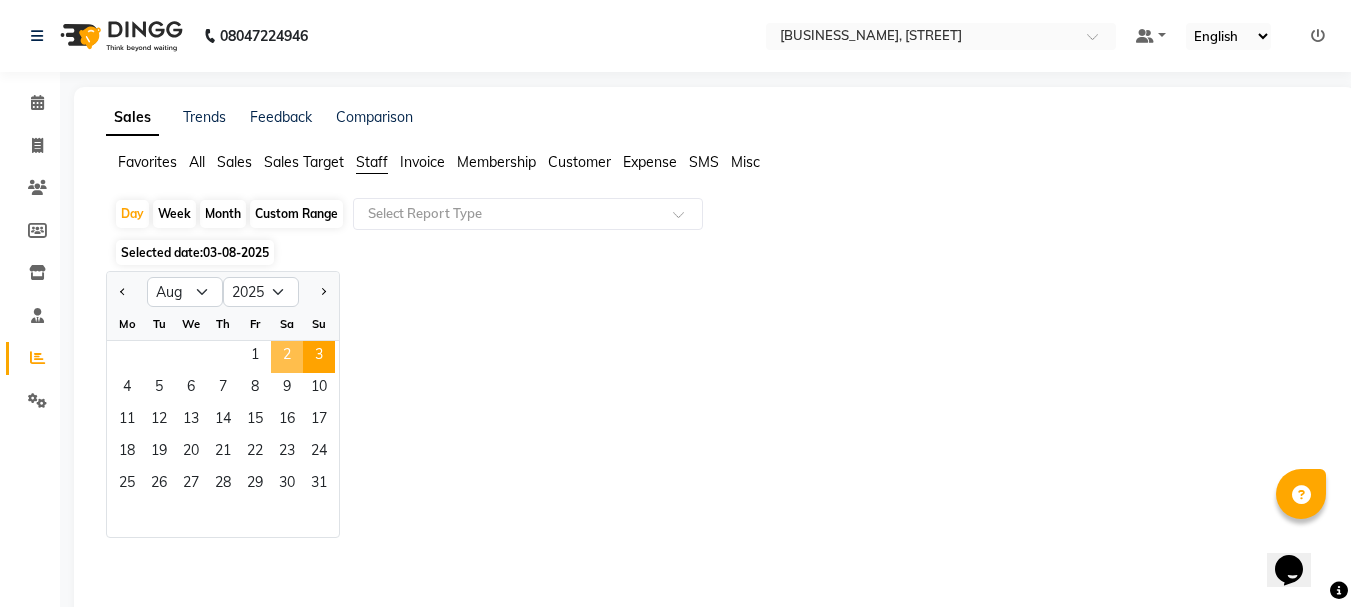 click on "2" 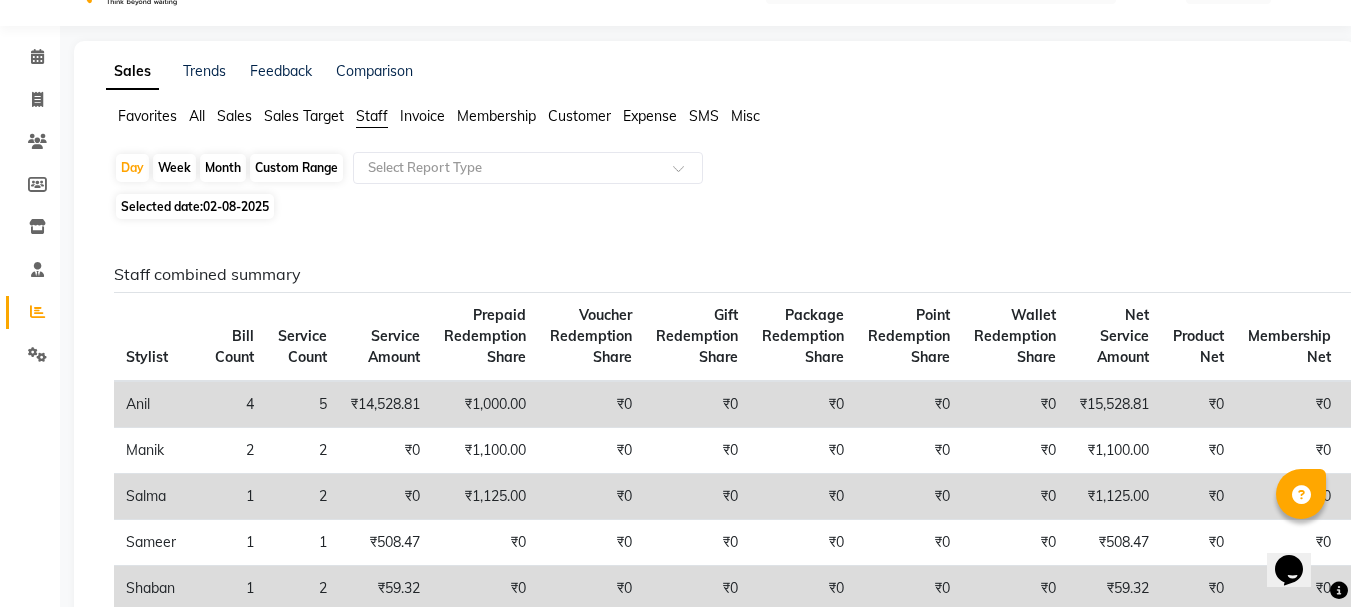 scroll, scrollTop: 0, scrollLeft: 0, axis: both 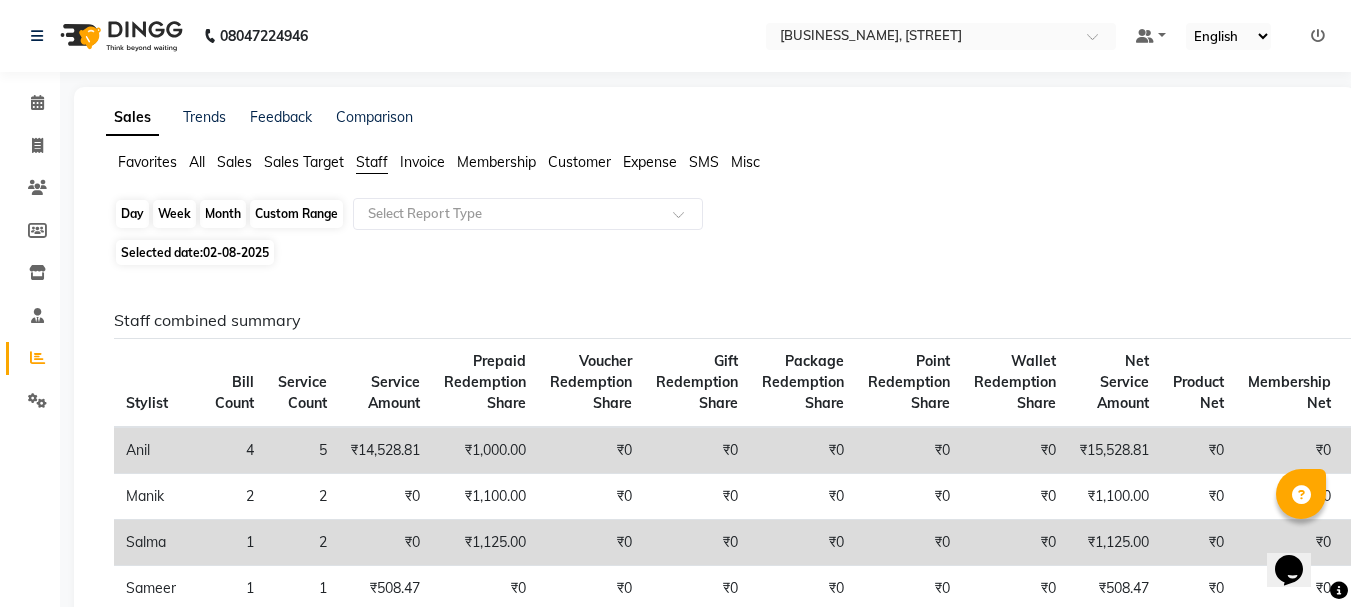 click on "Day" 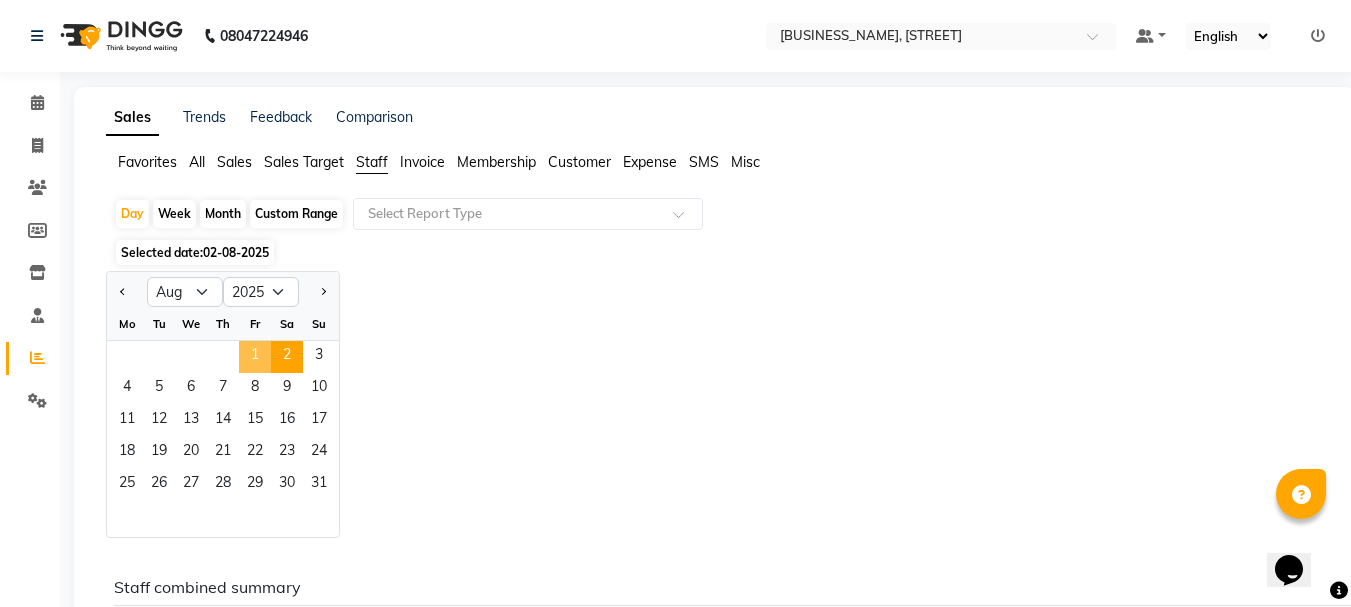 click on "1" 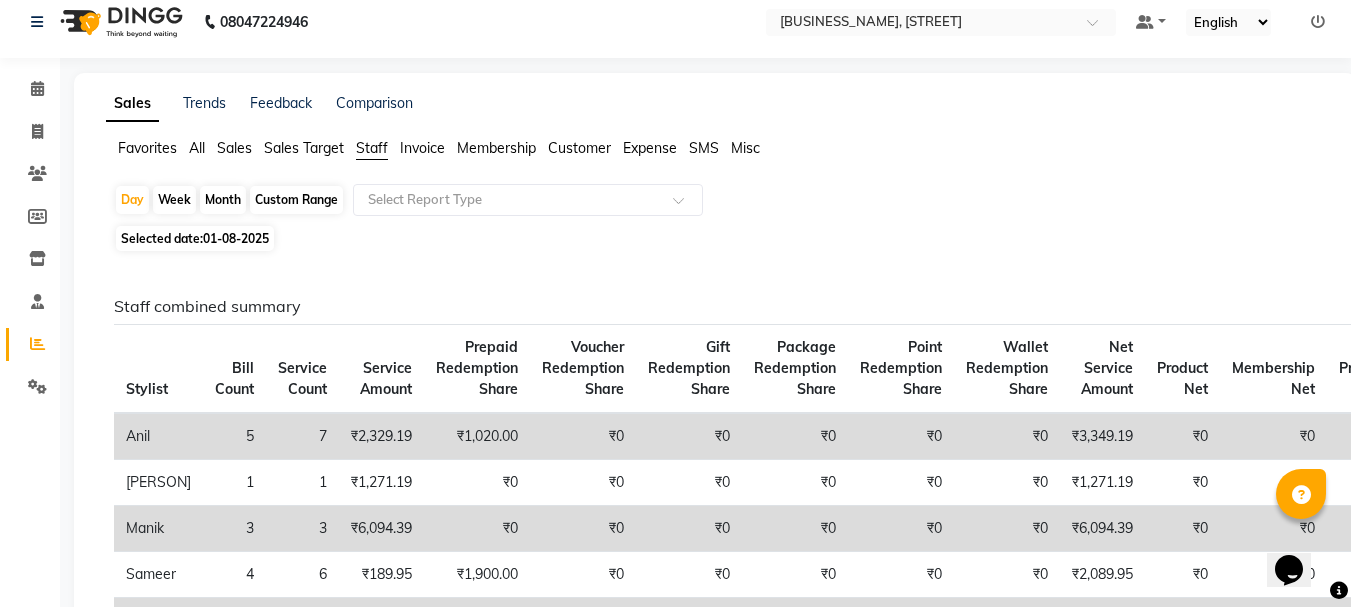 scroll, scrollTop: 0, scrollLeft: 0, axis: both 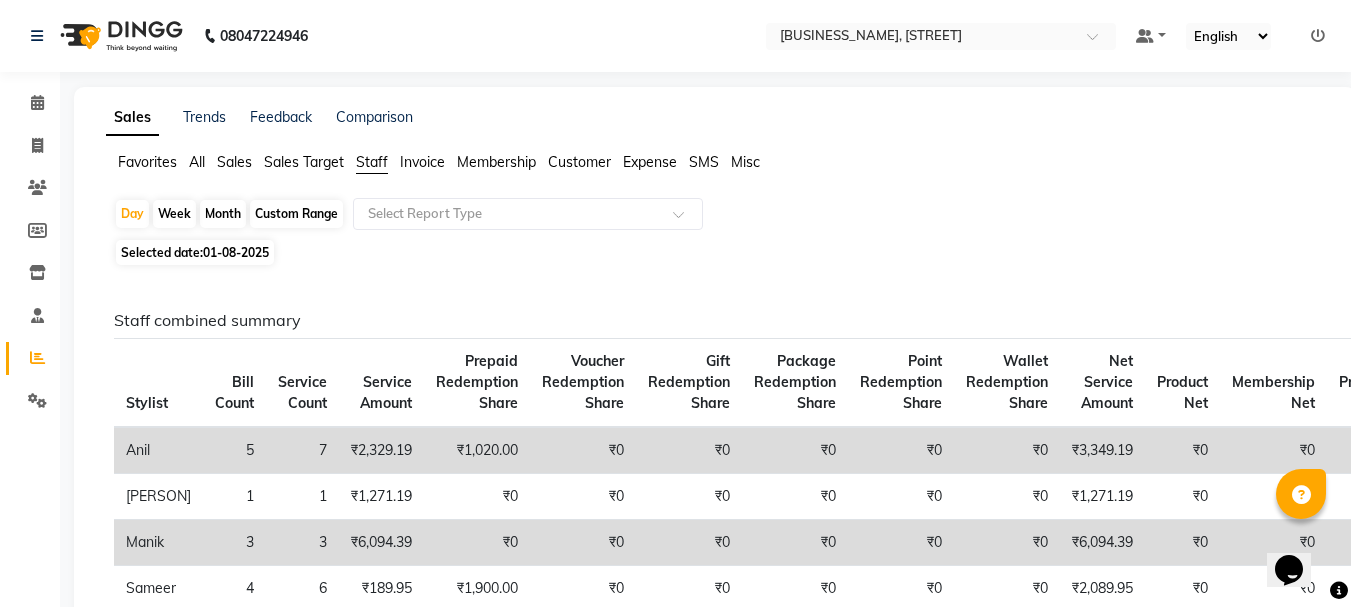 click on "Month" 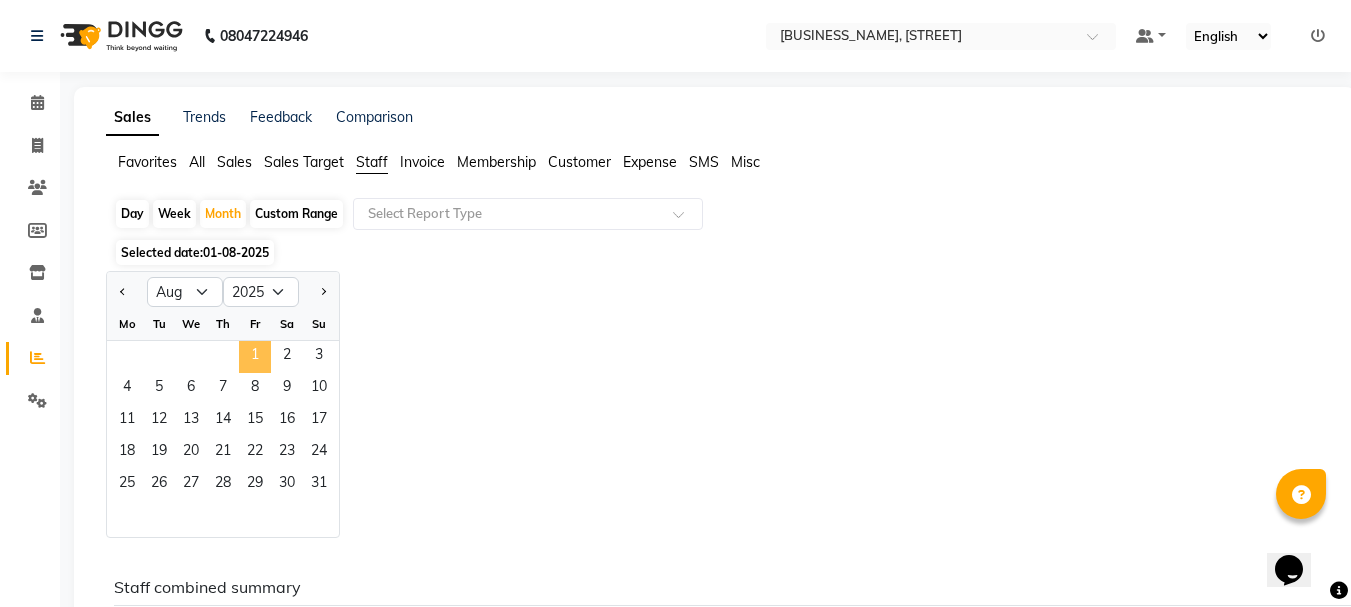 click on "1" 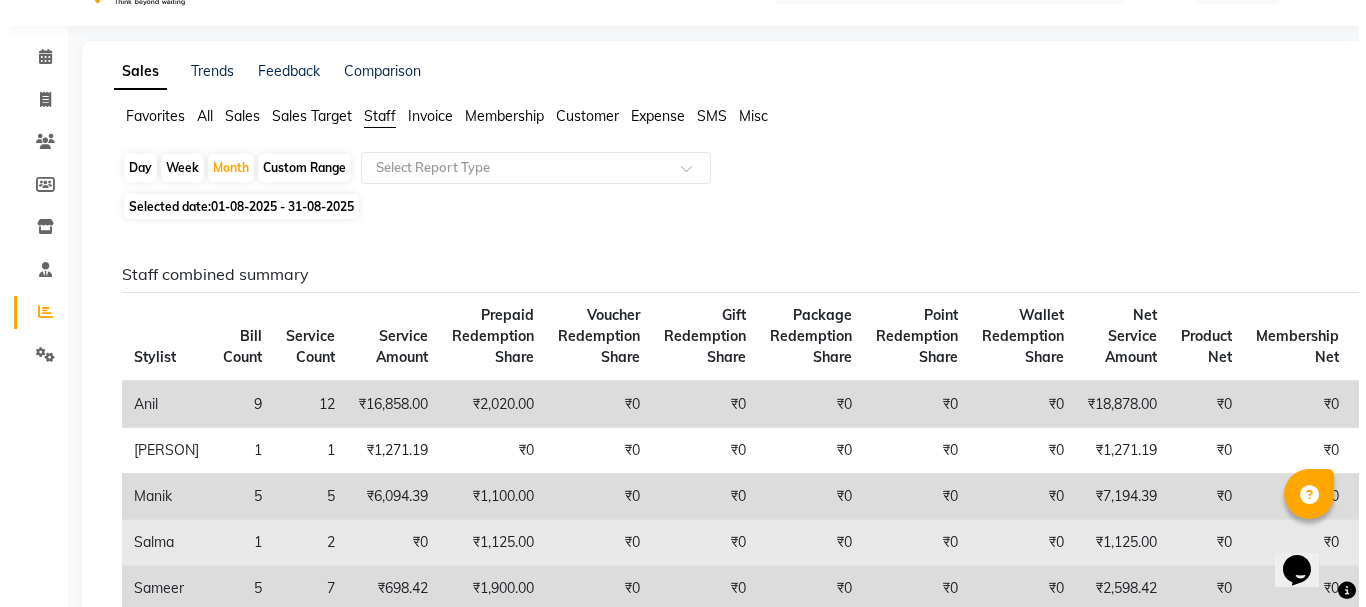 scroll, scrollTop: 0, scrollLeft: 0, axis: both 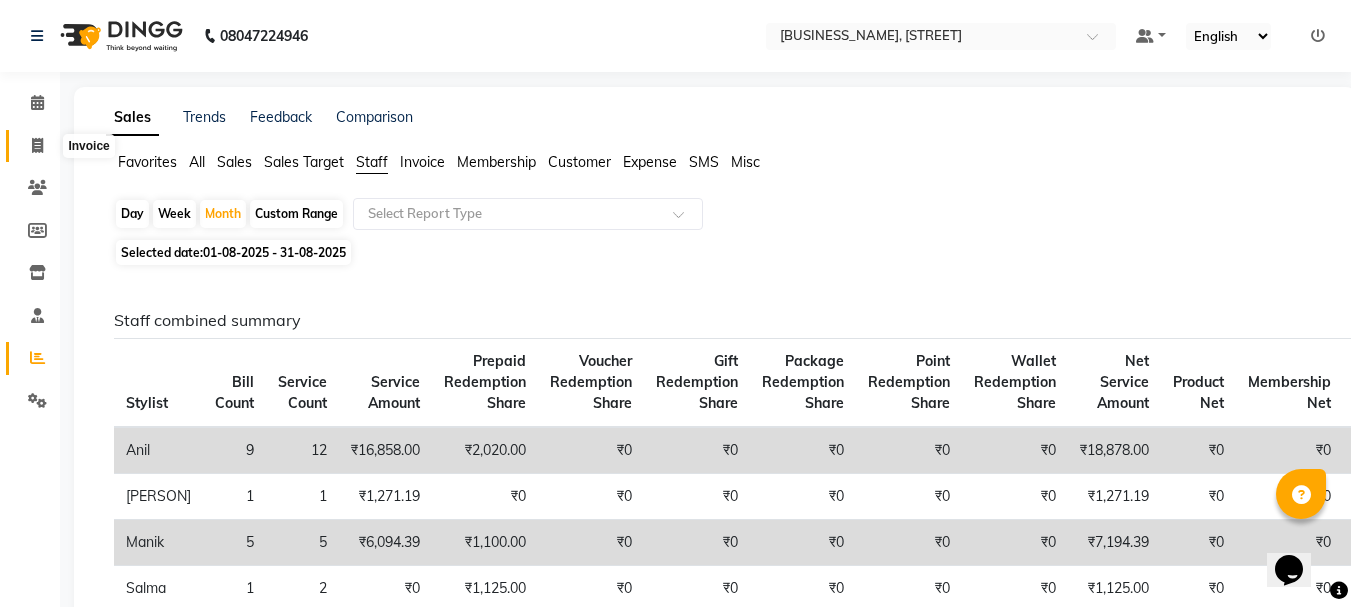 click 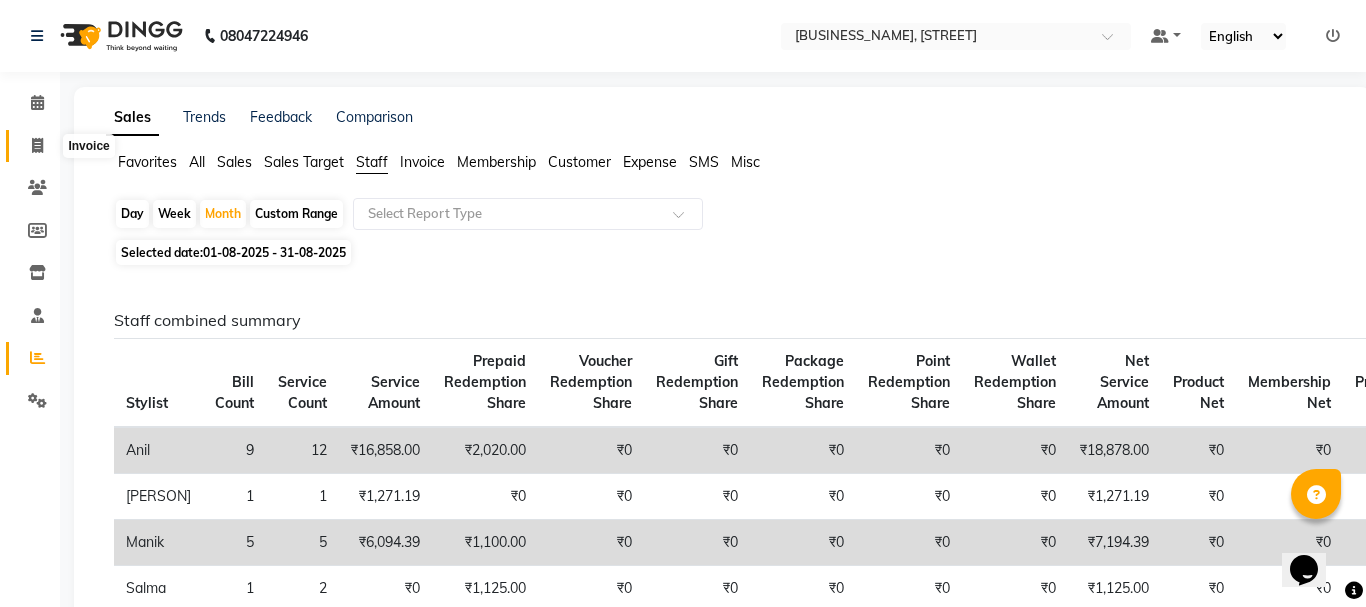 select on "service" 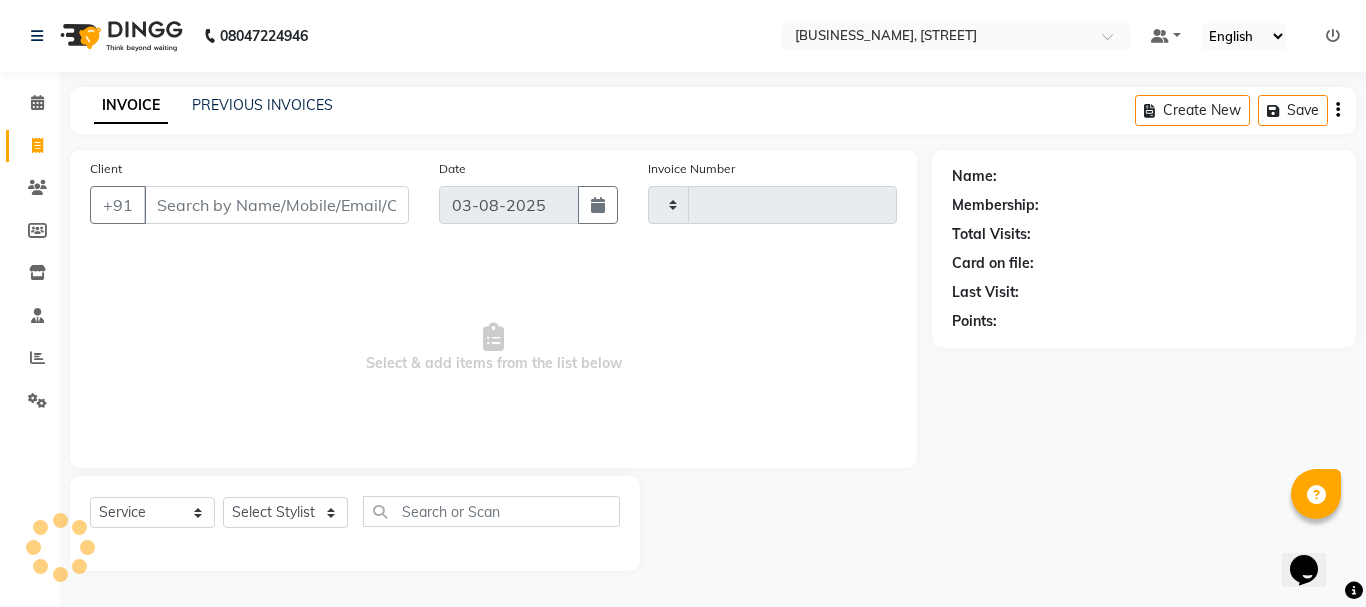 type on "1700" 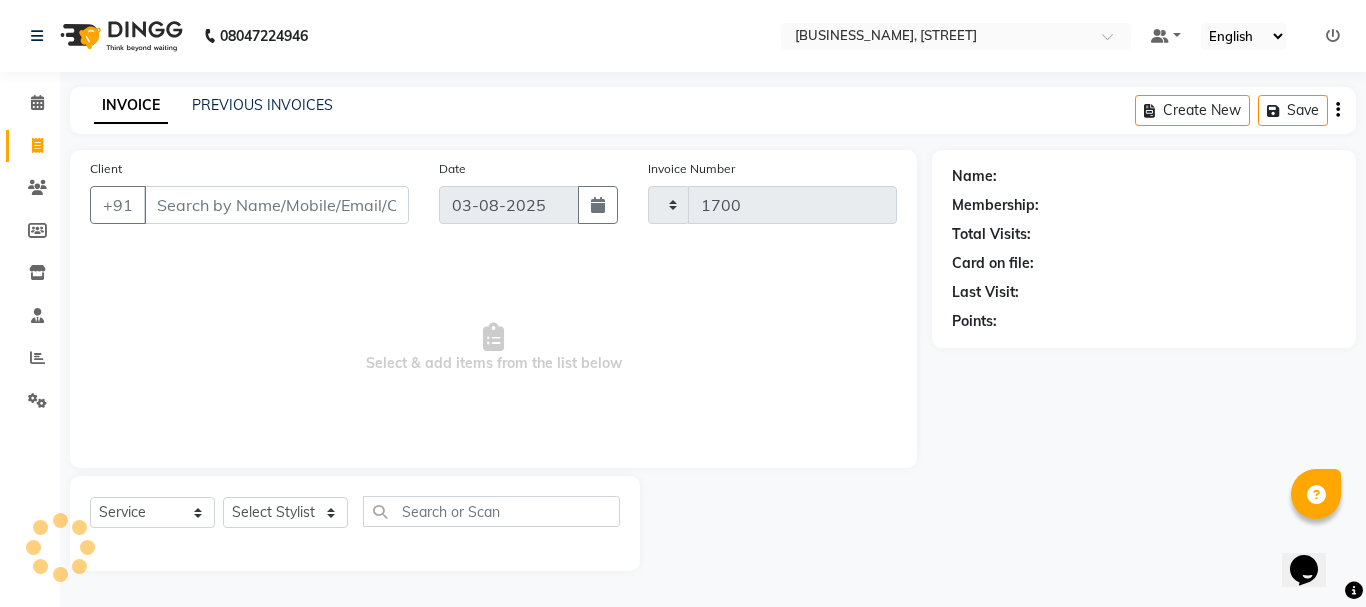 select on "3810" 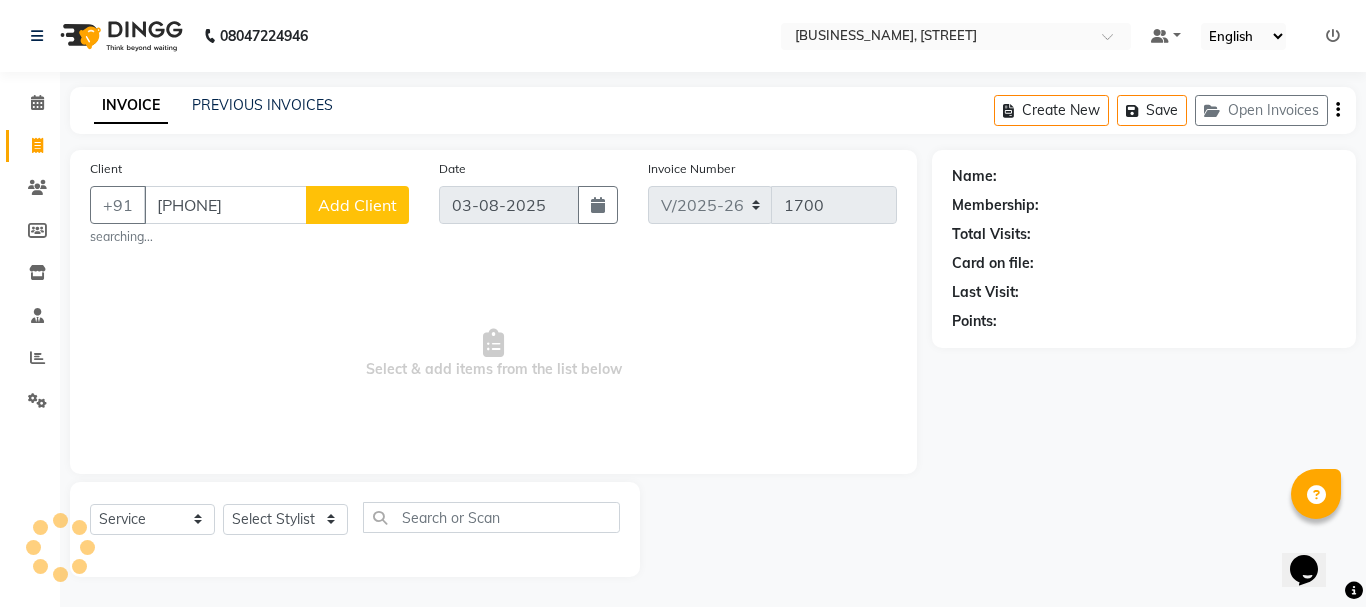 type on "[PHONE]" 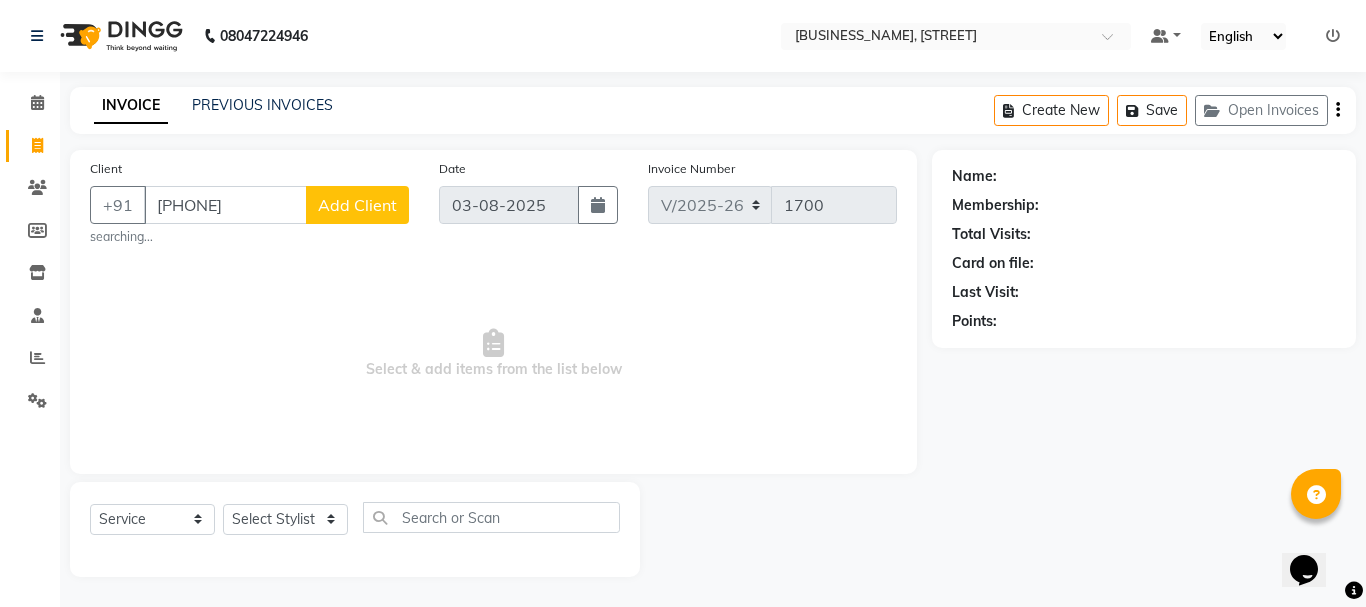click on "Add Client" 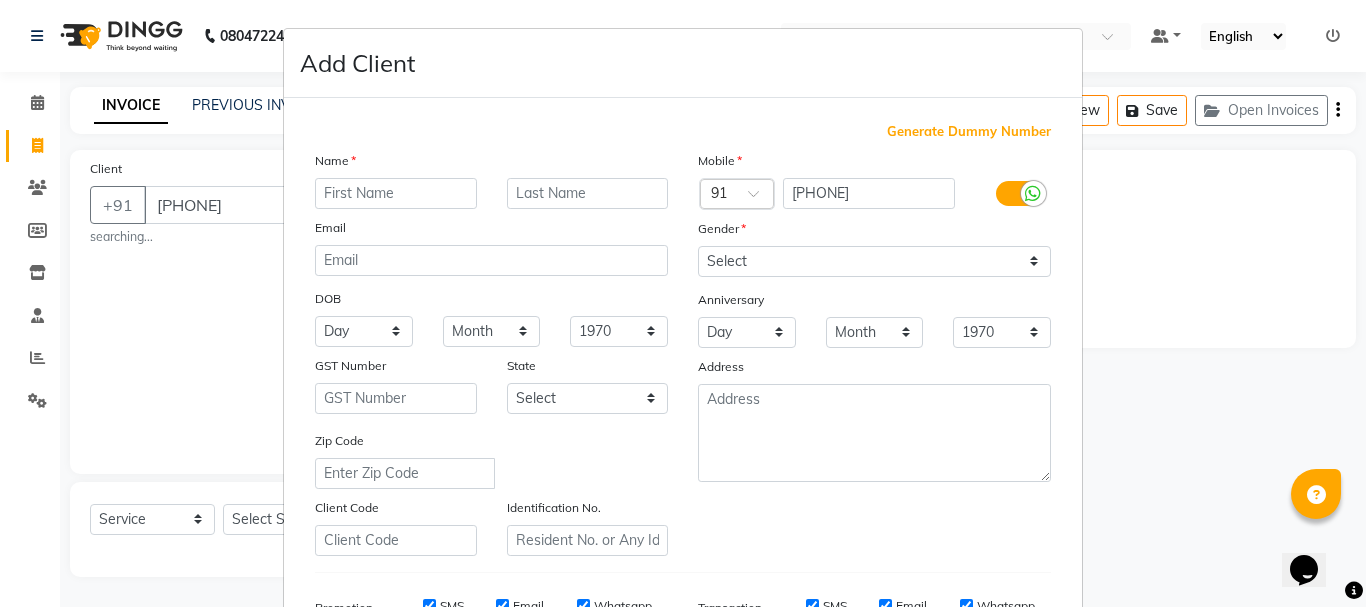 click at bounding box center [396, 193] 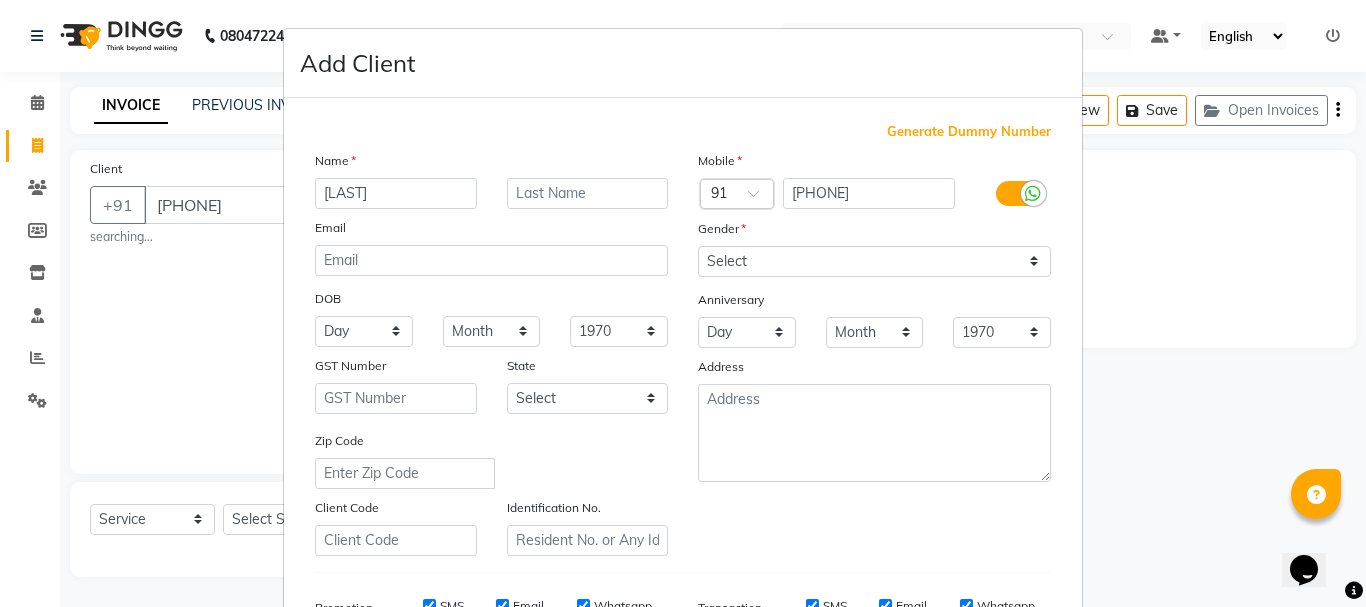 type on "[LAST]" 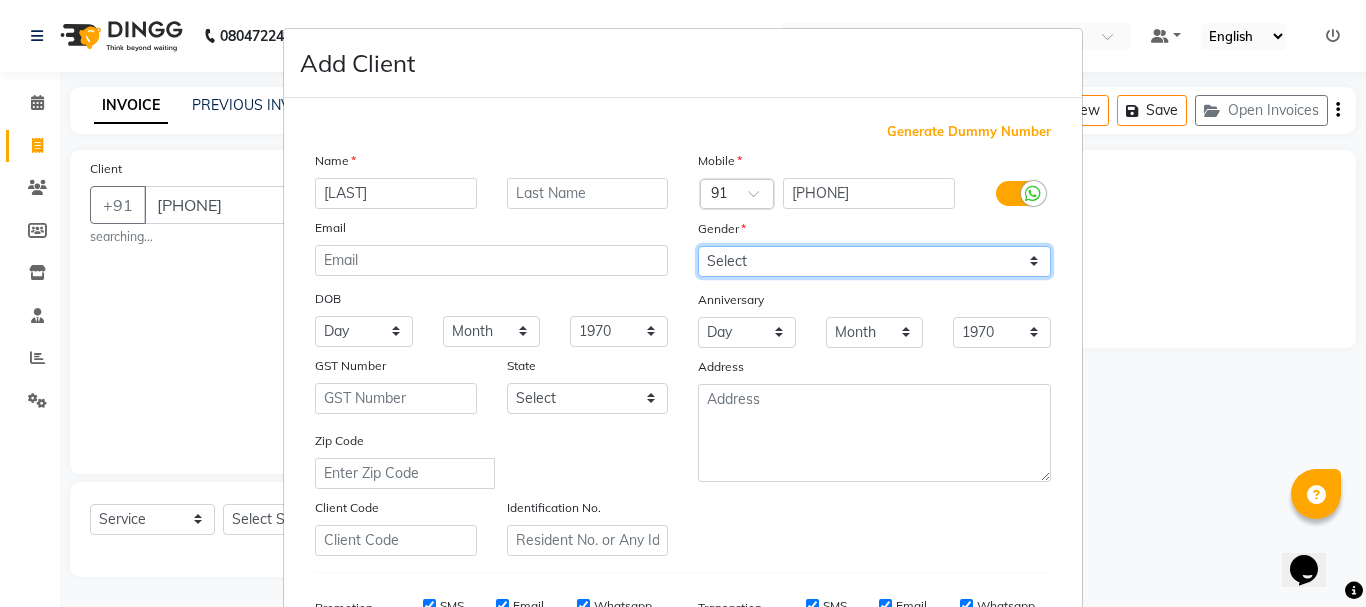 click on "Select Male Female Other Prefer Not To Say" at bounding box center (874, 261) 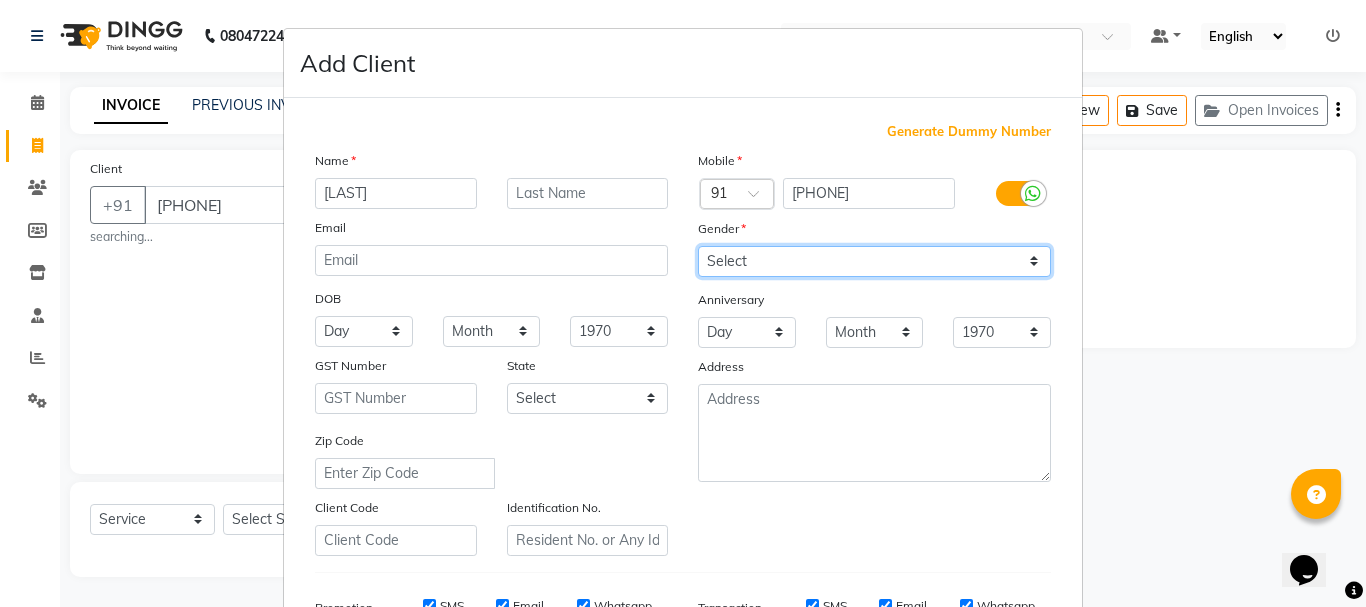 select on "male" 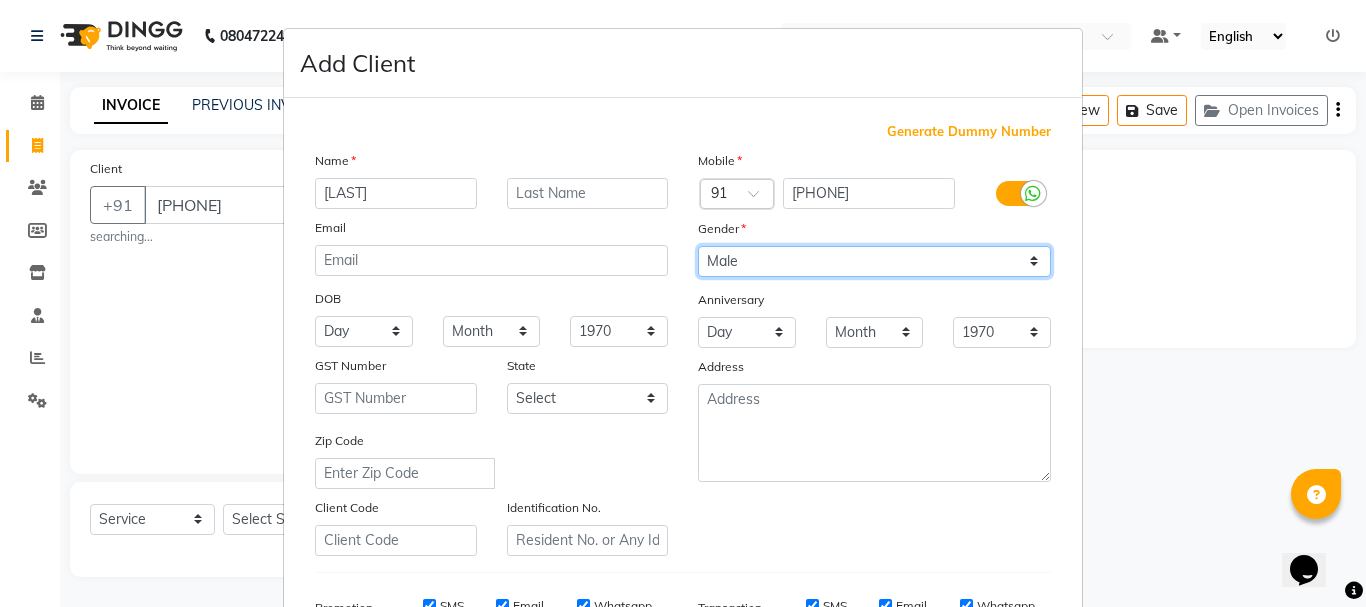 click on "Select Male Female Other Prefer Not To Say" at bounding box center (874, 261) 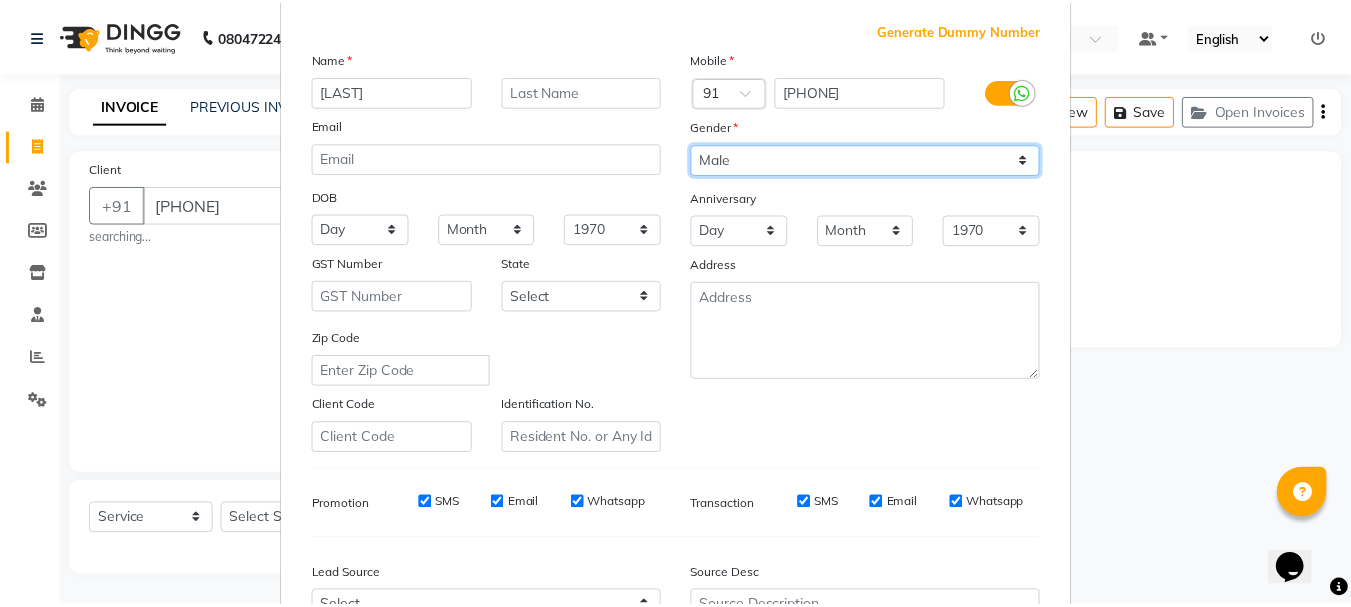 scroll, scrollTop: 300, scrollLeft: 0, axis: vertical 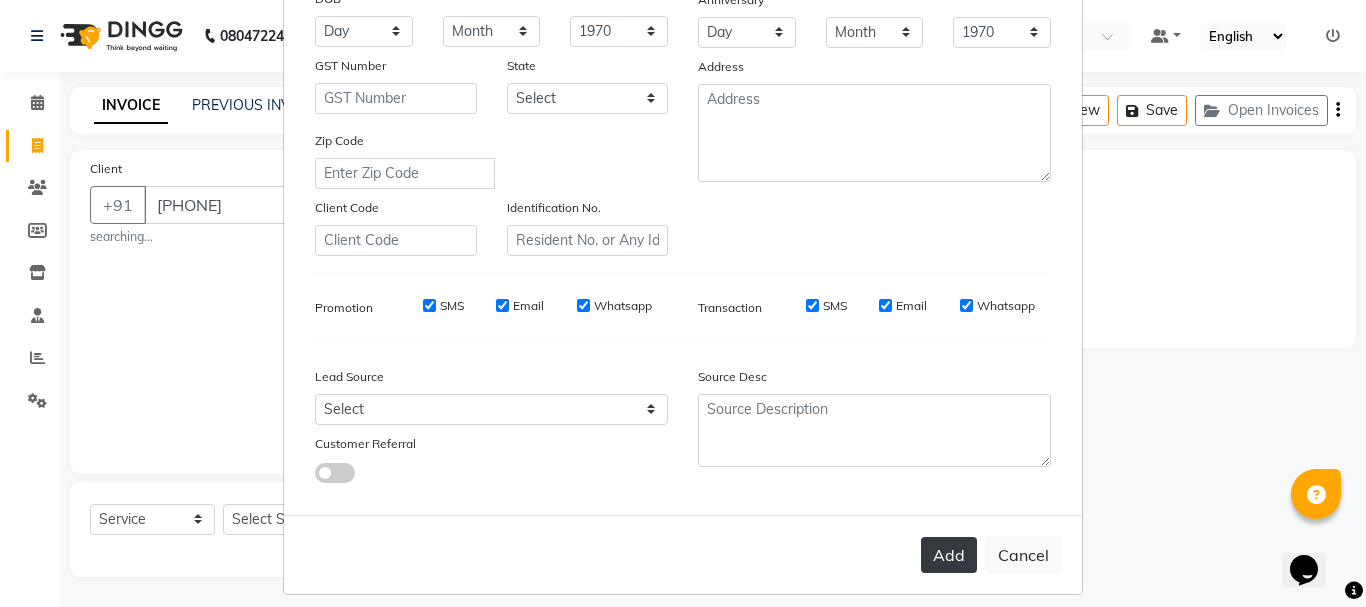 click on "Add" at bounding box center [949, 555] 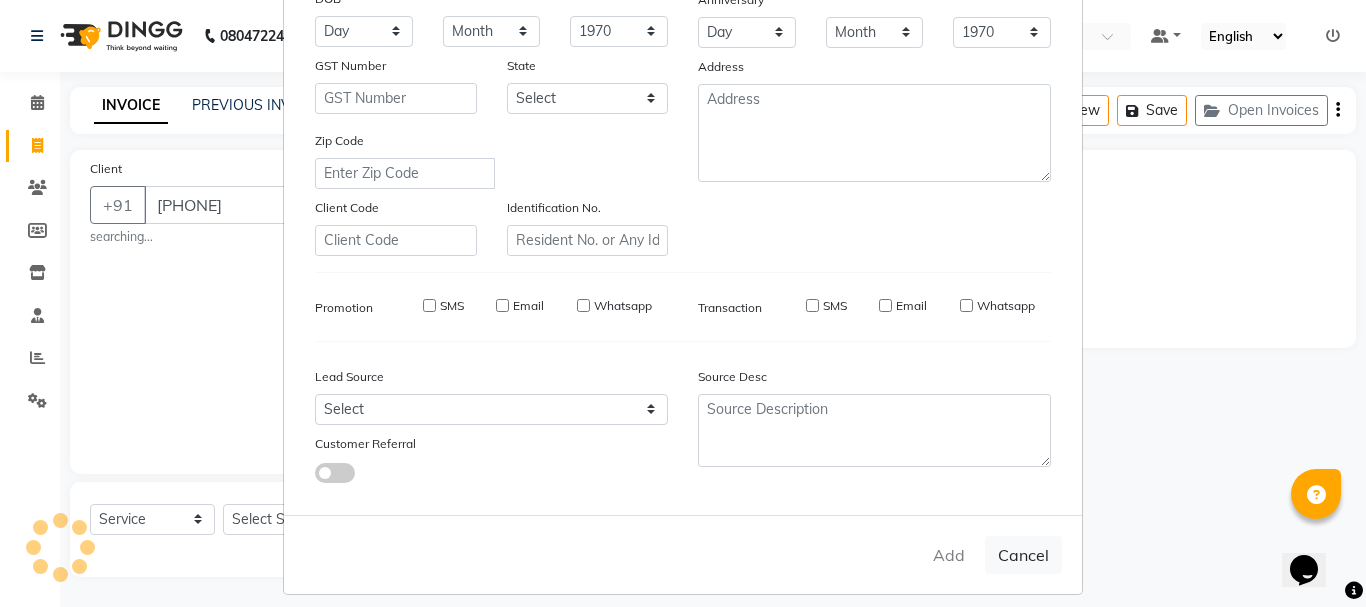 type 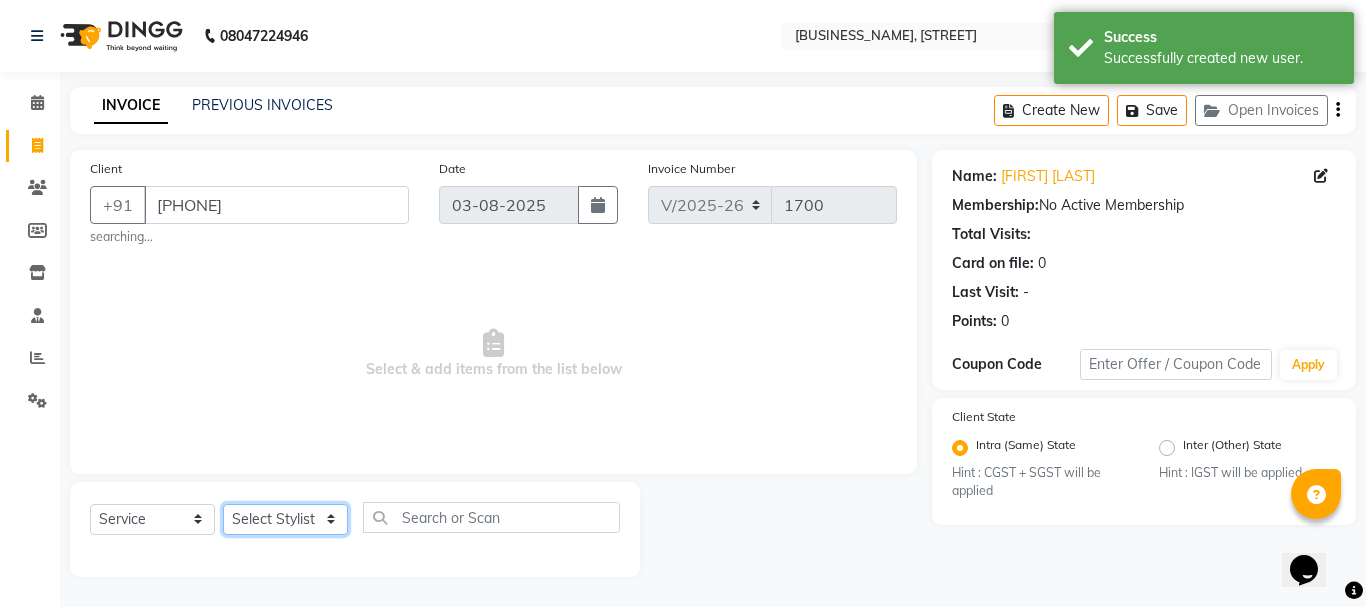 click on "Select Stylist Anil arshiya C Ameer Manager manik Salma Sameer Shaban Suma Suraj Taniya" 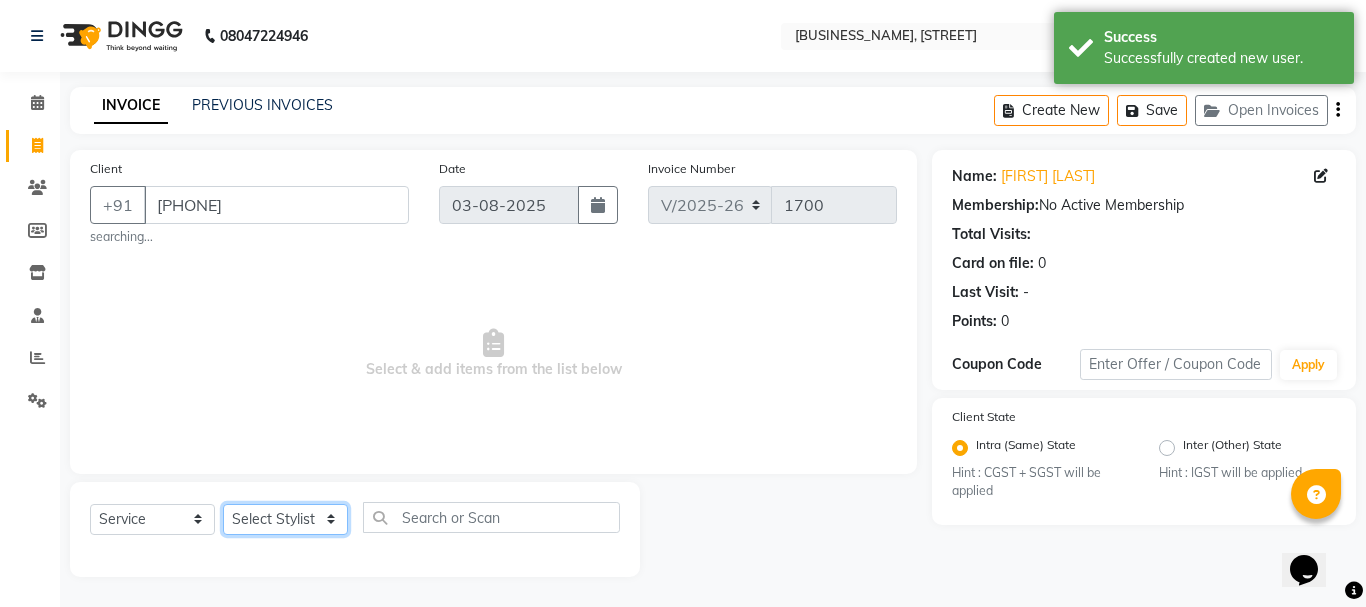 select on "85003" 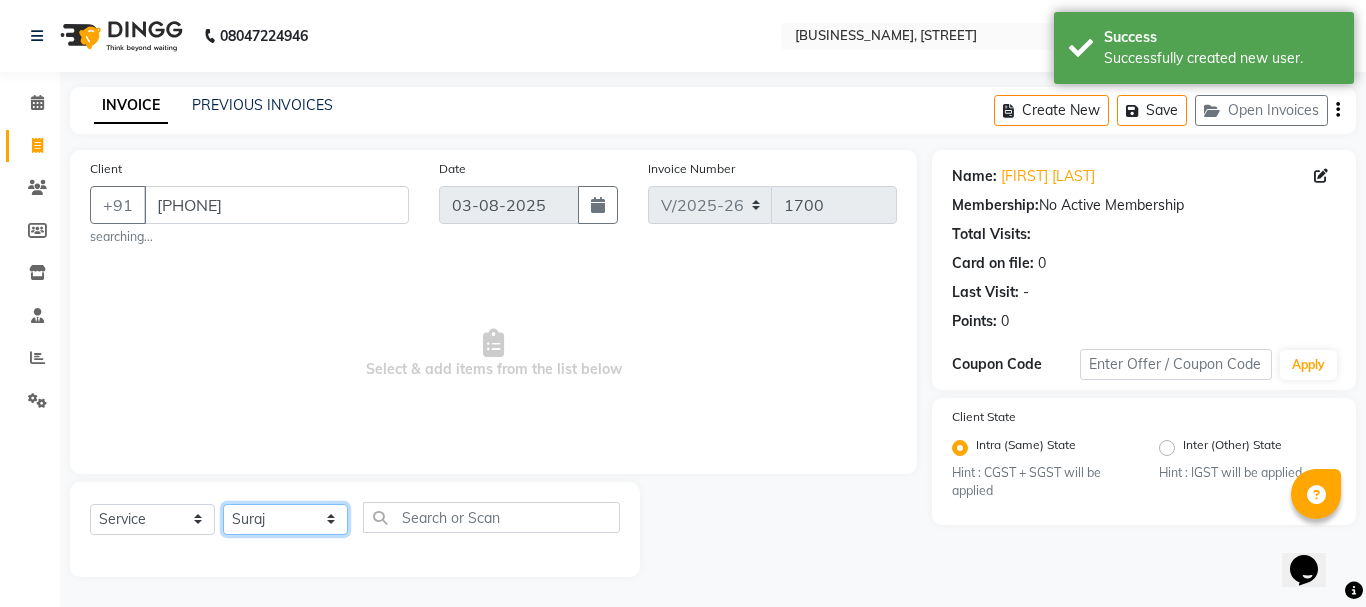 click on "Select Stylist Anil arshiya C Ameer Manager manik Salma Sameer Shaban Suma Suraj Taniya" 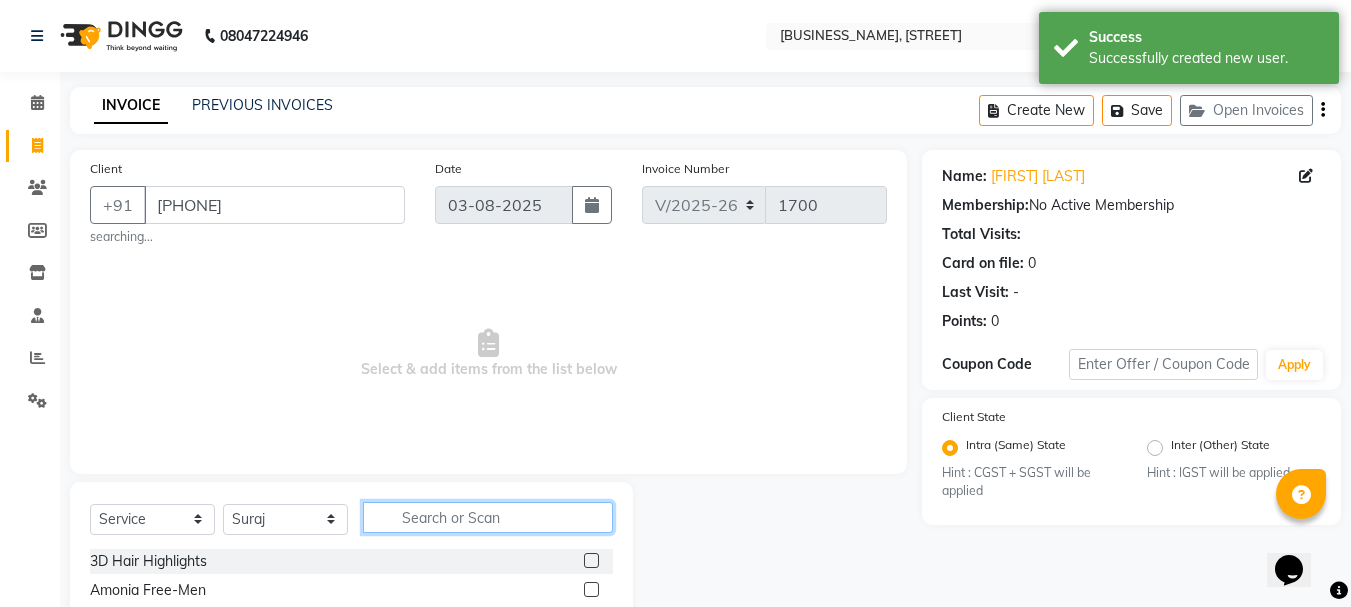 click 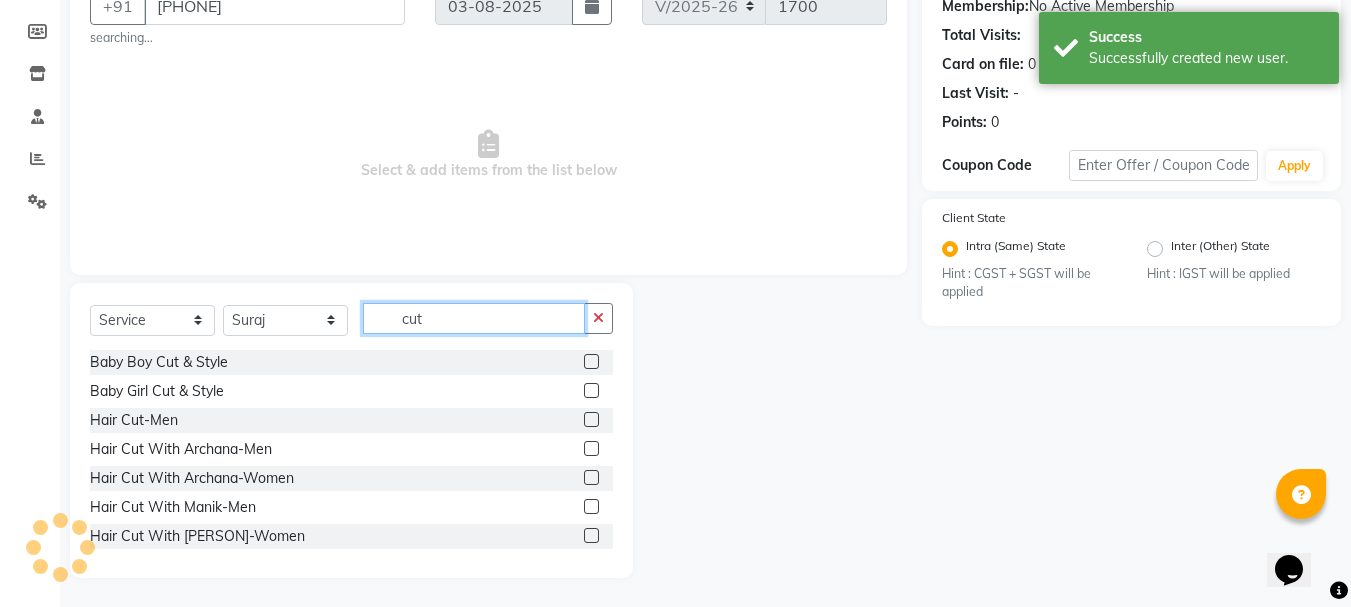 scroll, scrollTop: 200, scrollLeft: 0, axis: vertical 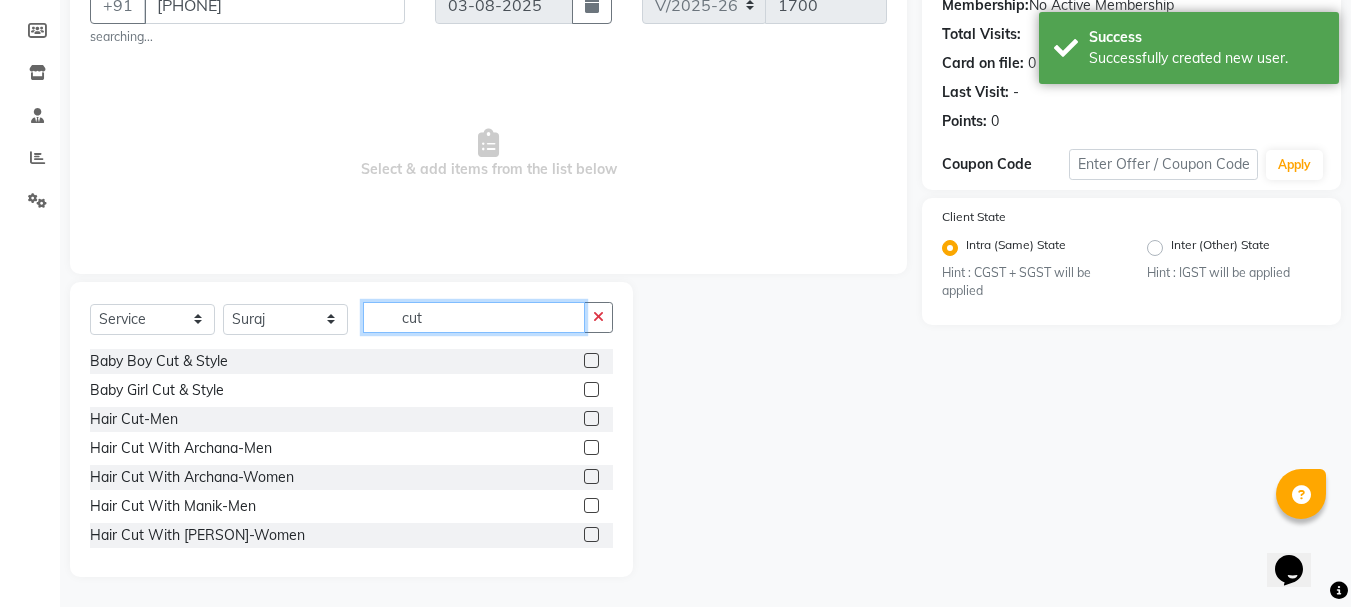 type on "cut" 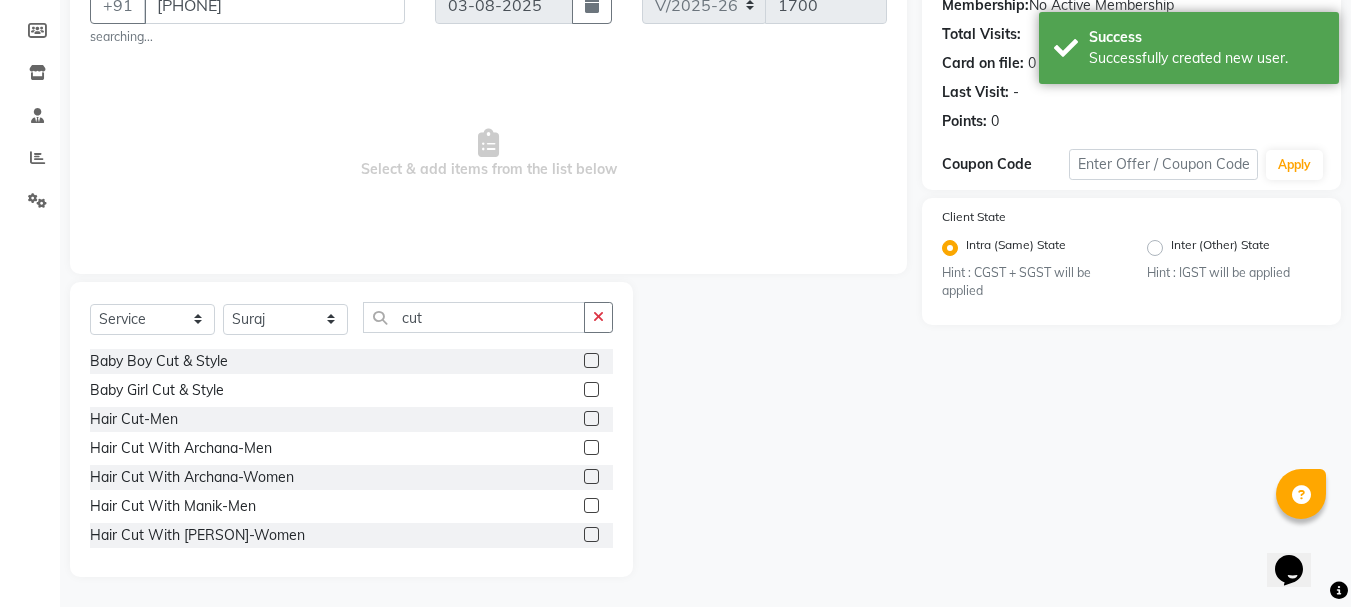 drag, startPoint x: 577, startPoint y: 419, endPoint x: 560, endPoint y: 422, distance: 17.262676 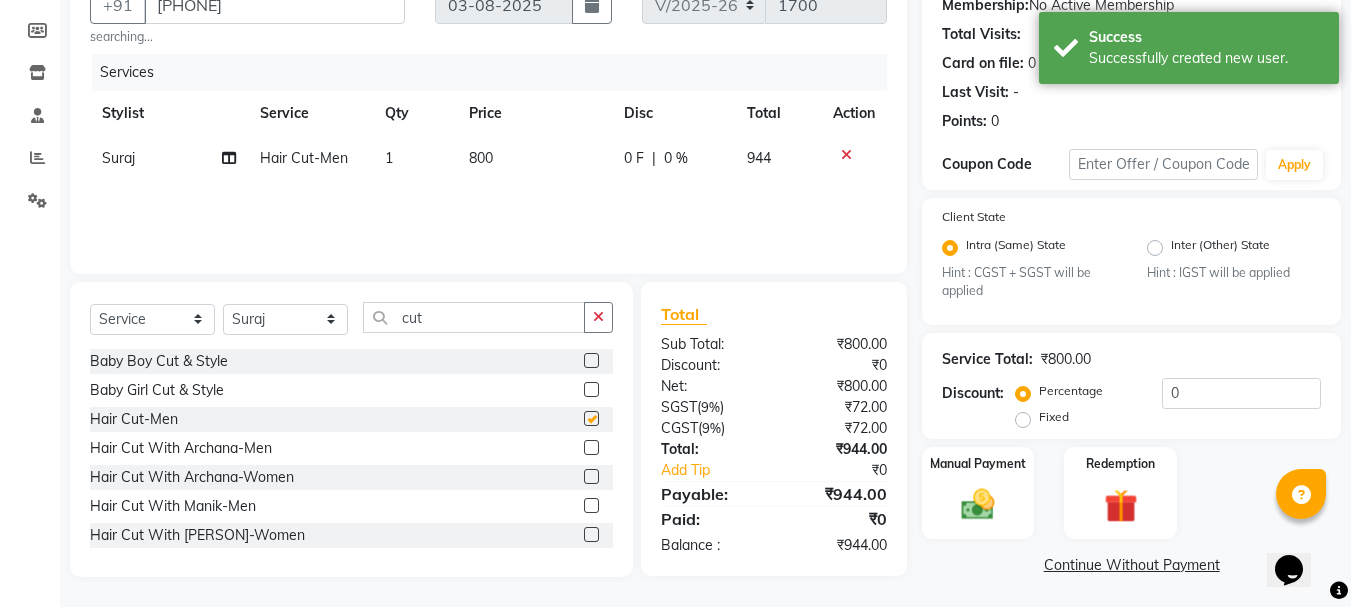 checkbox on "false" 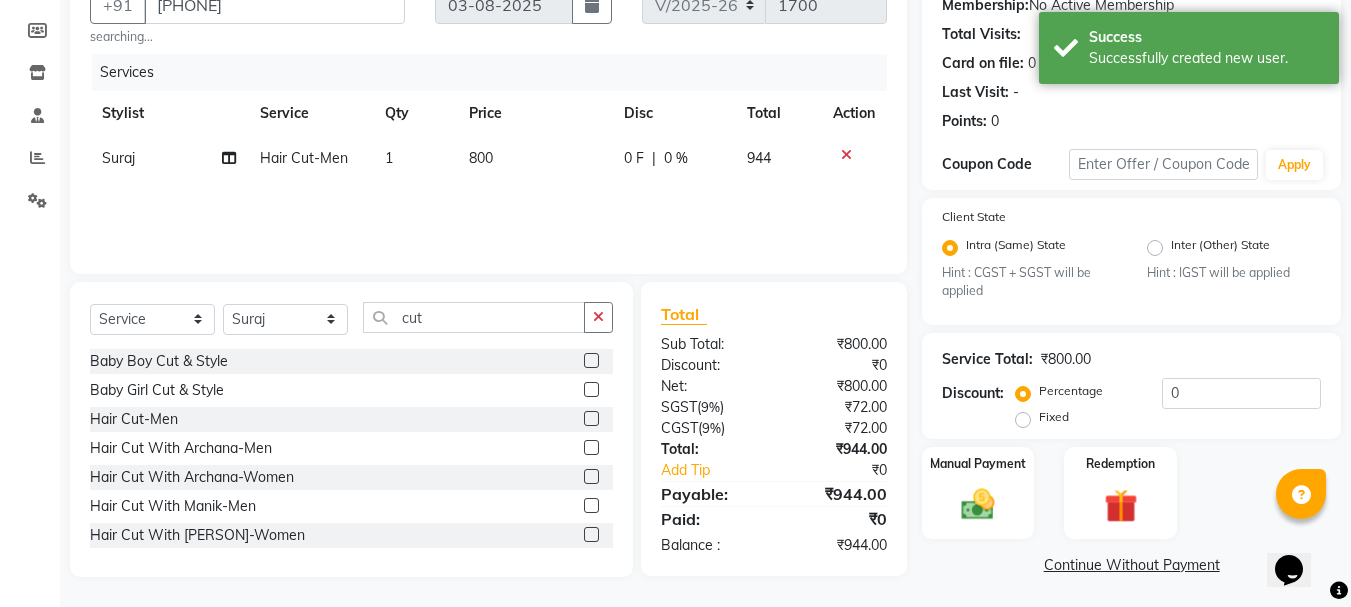 scroll, scrollTop: 203, scrollLeft: 0, axis: vertical 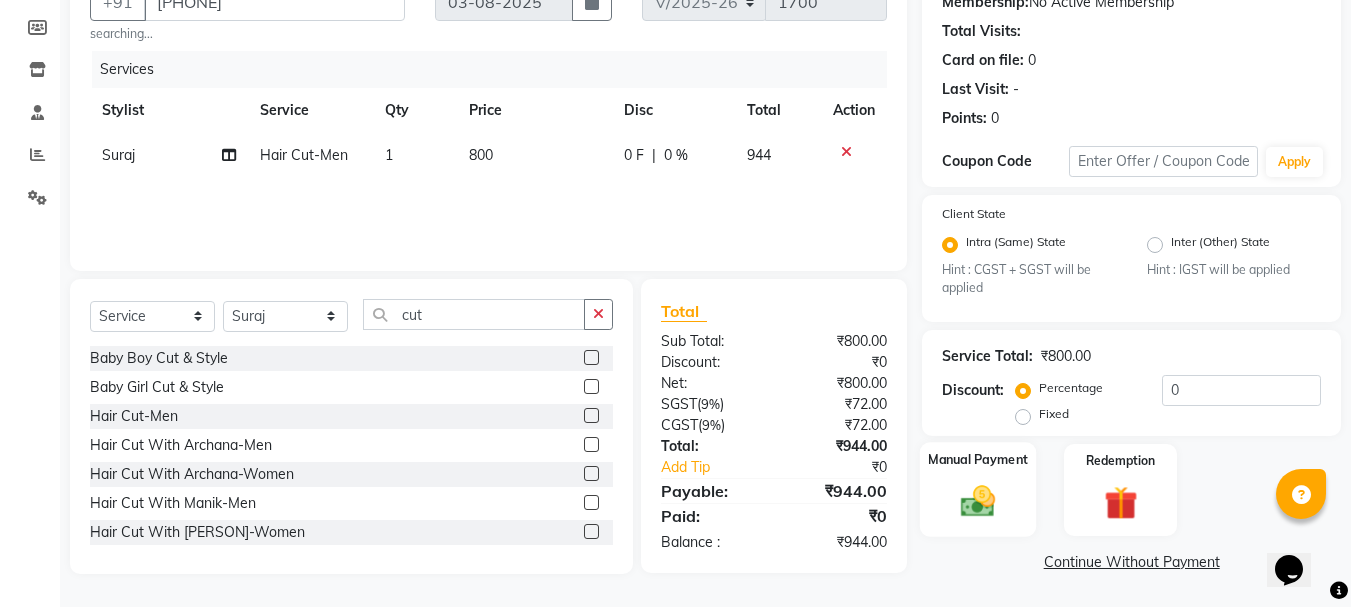 click 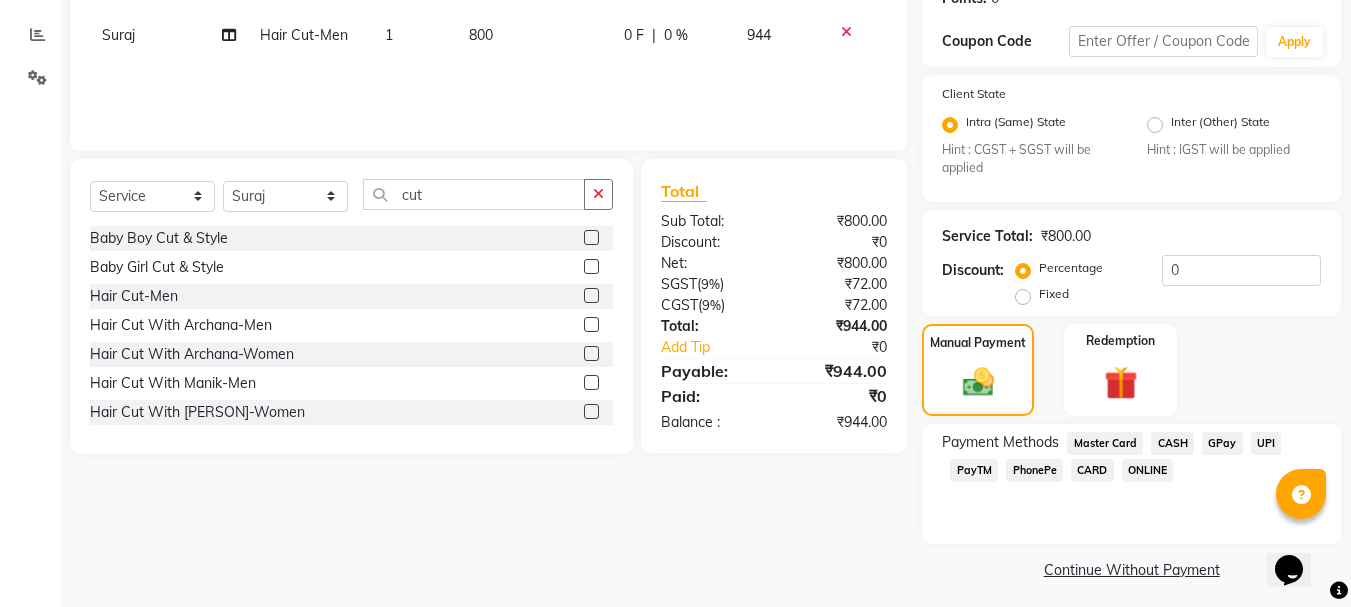 scroll, scrollTop: 331, scrollLeft: 0, axis: vertical 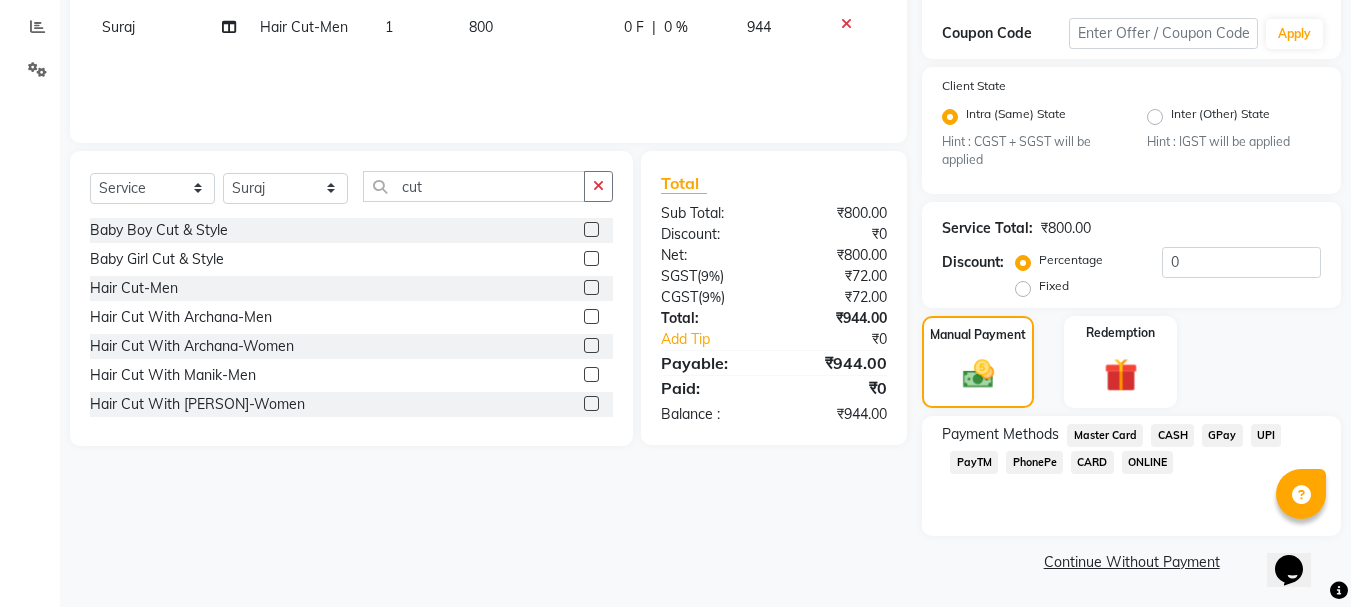 click on "GPay" 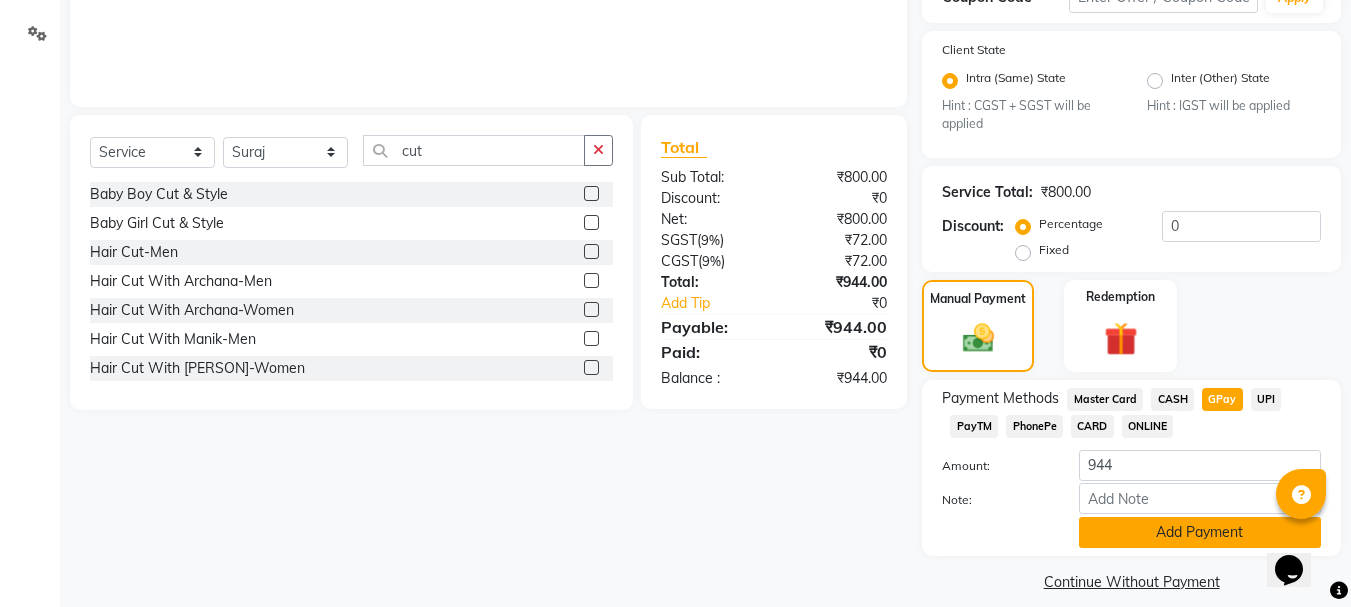 scroll, scrollTop: 387, scrollLeft: 0, axis: vertical 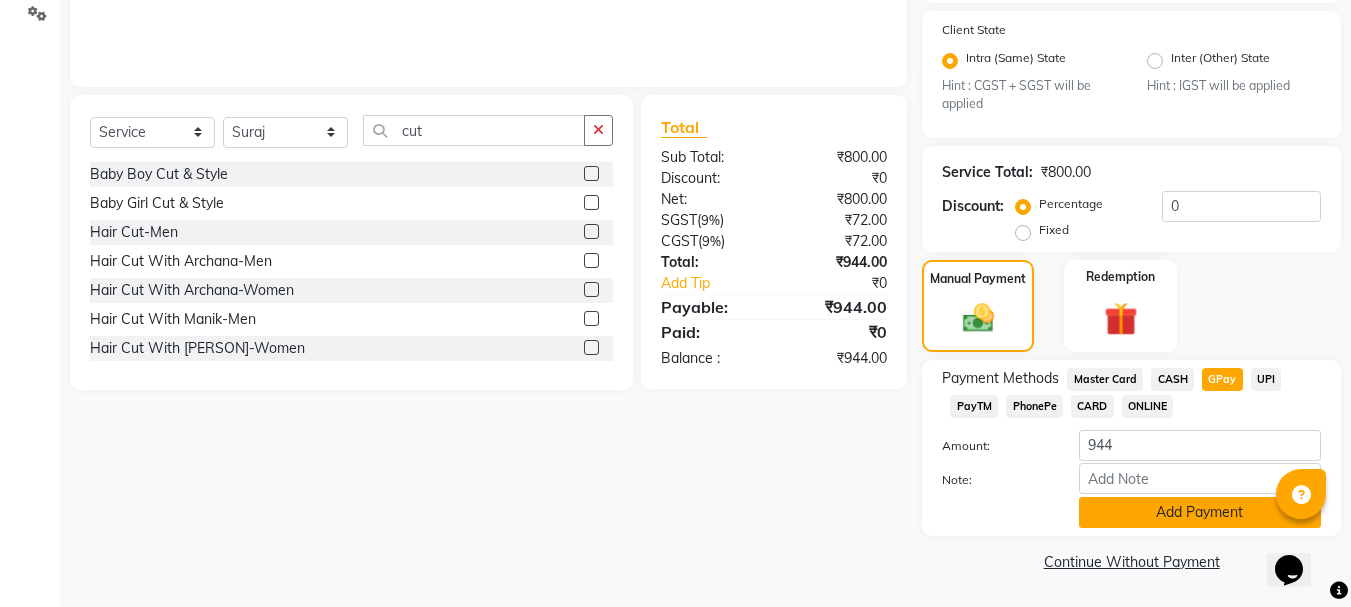 click on "Add Payment" 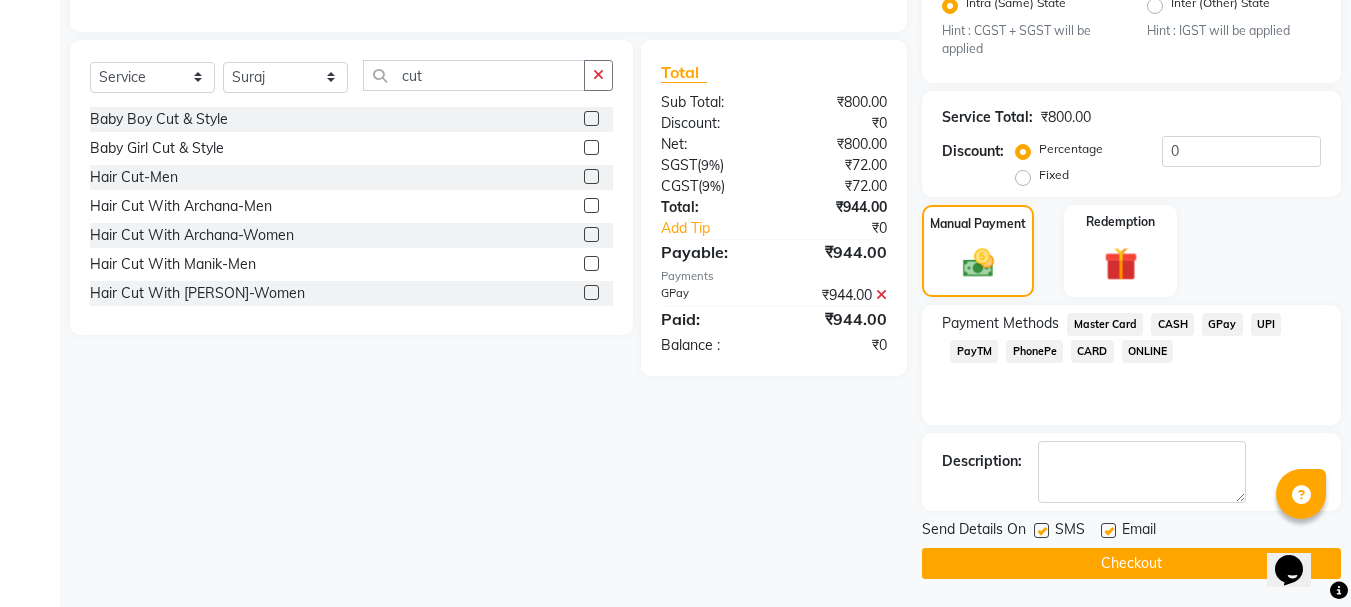 scroll, scrollTop: 444, scrollLeft: 0, axis: vertical 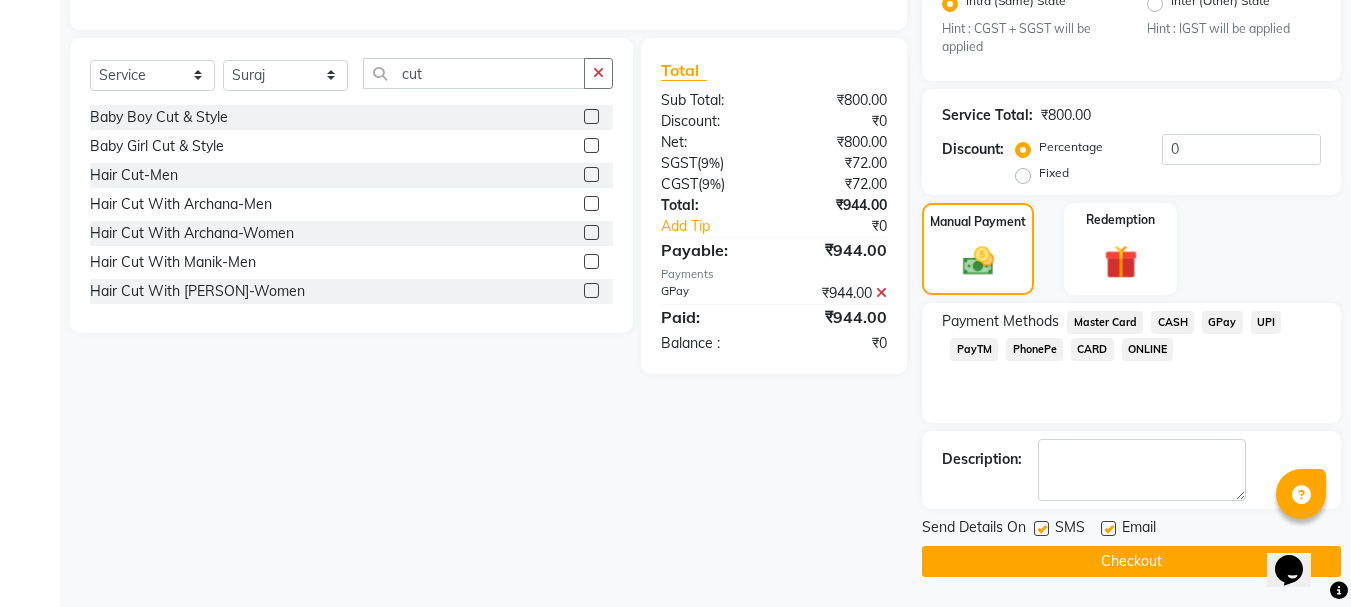 click on "Checkout" 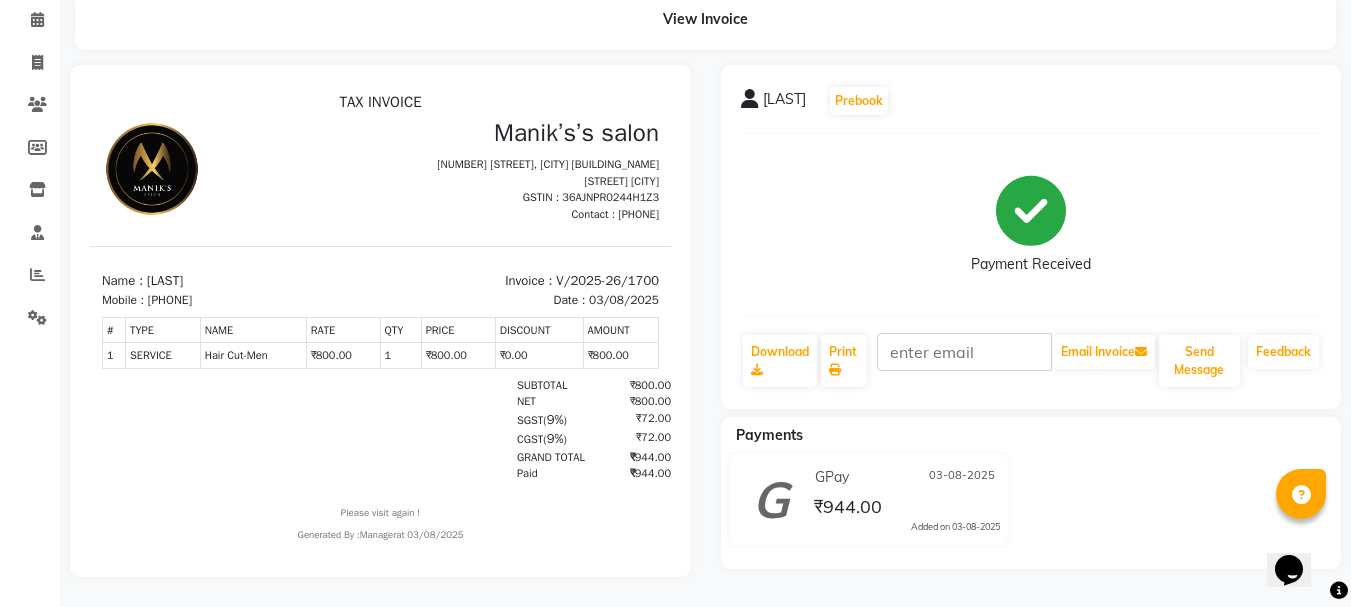 scroll, scrollTop: 0, scrollLeft: 0, axis: both 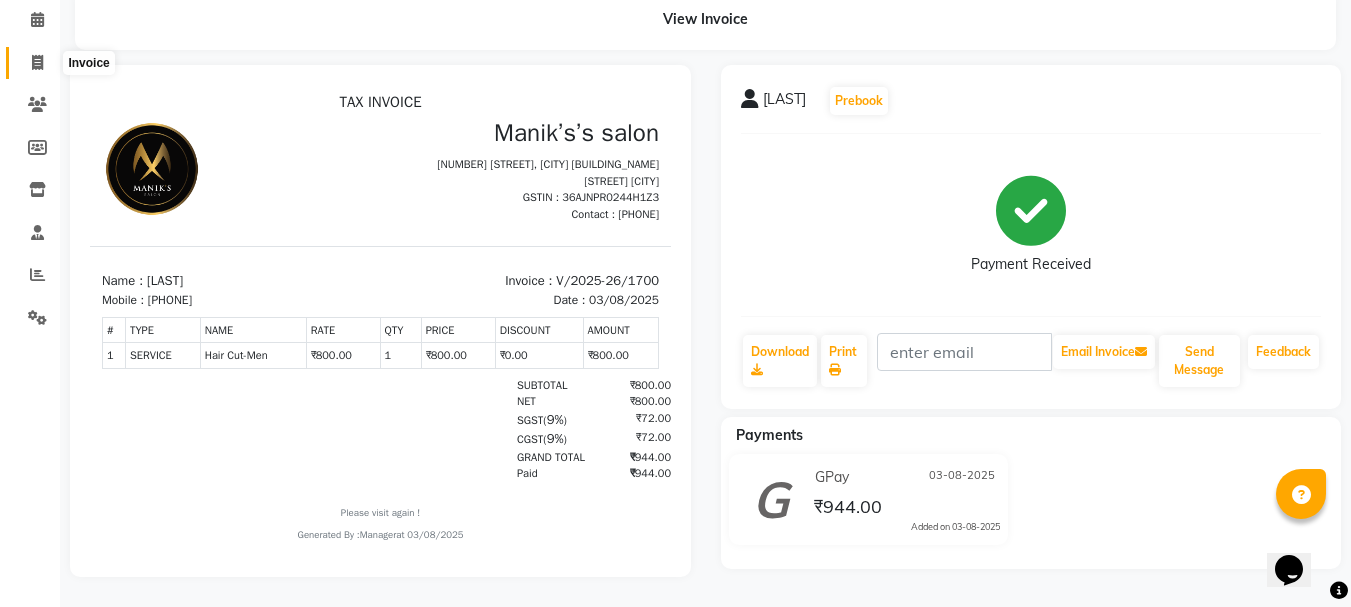 click 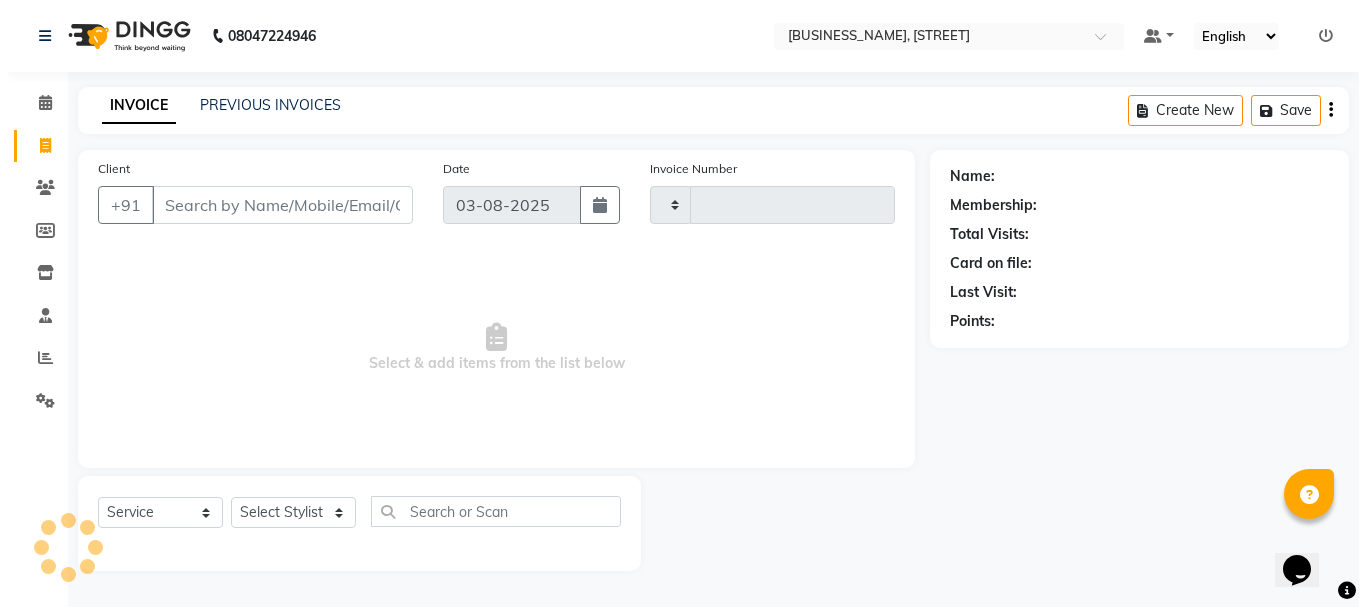 scroll, scrollTop: 0, scrollLeft: 0, axis: both 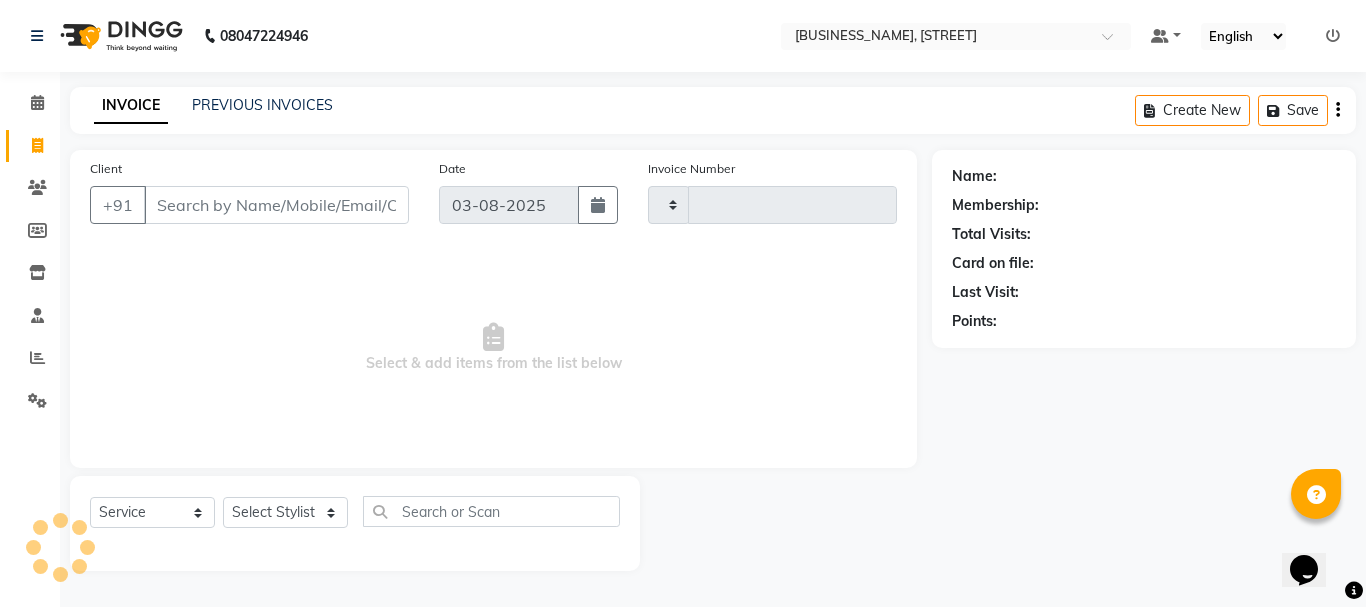 type on "1701" 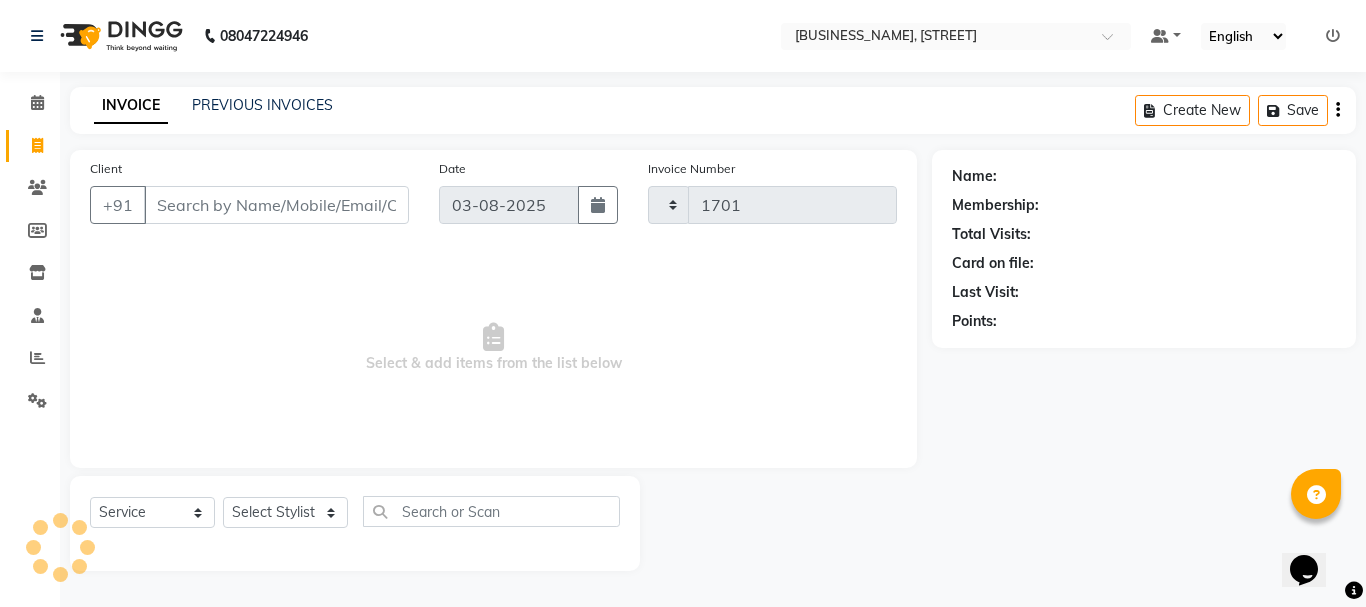 select on "3810" 